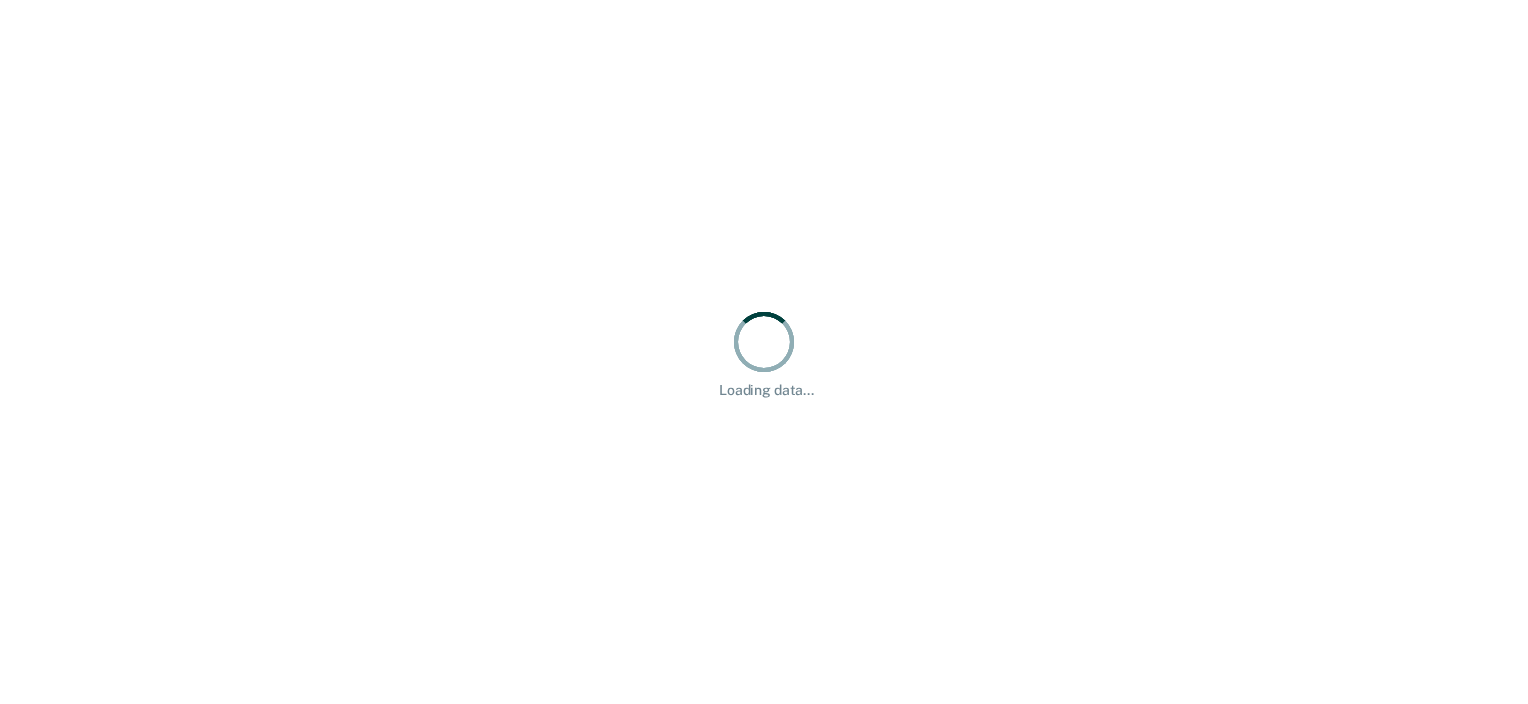 scroll, scrollTop: 0, scrollLeft: 0, axis: both 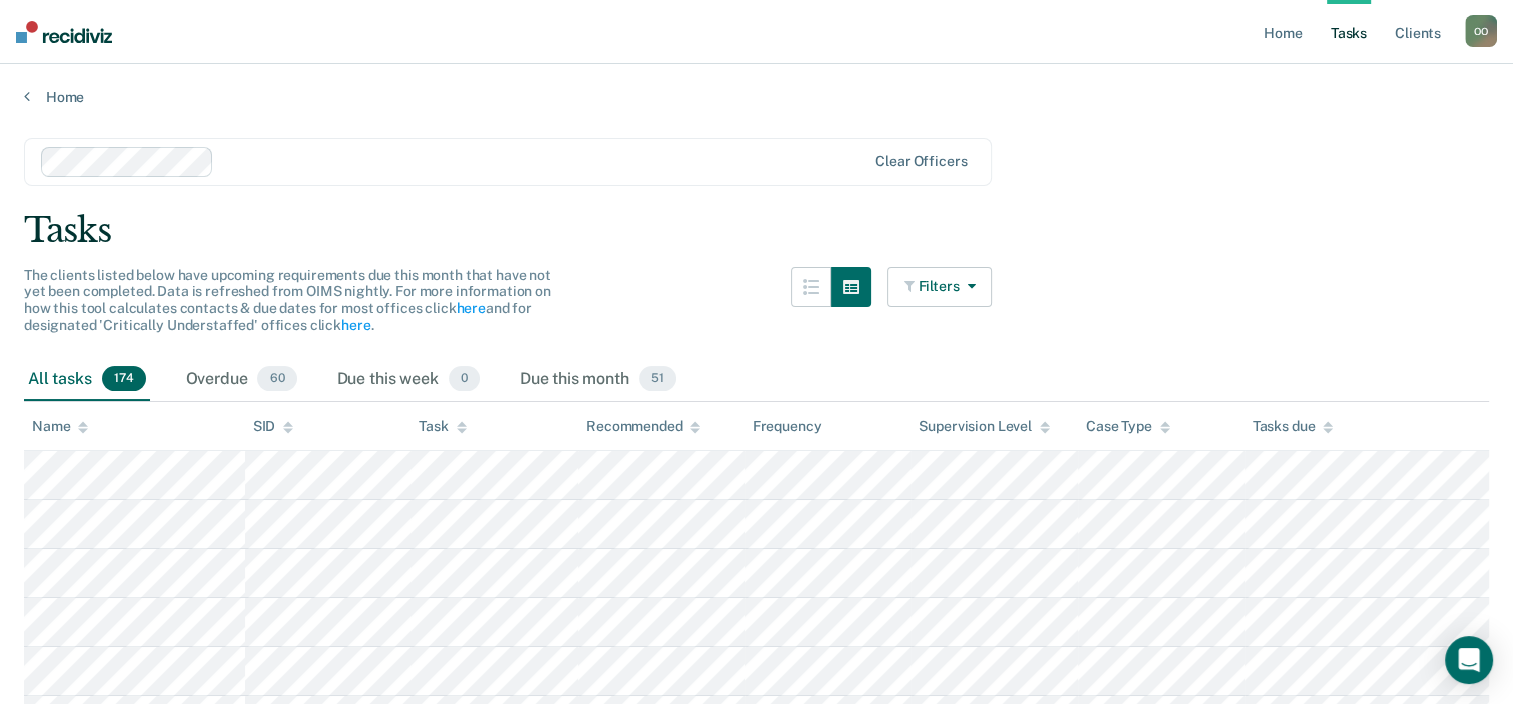 click on "Filters" at bounding box center [940, 287] 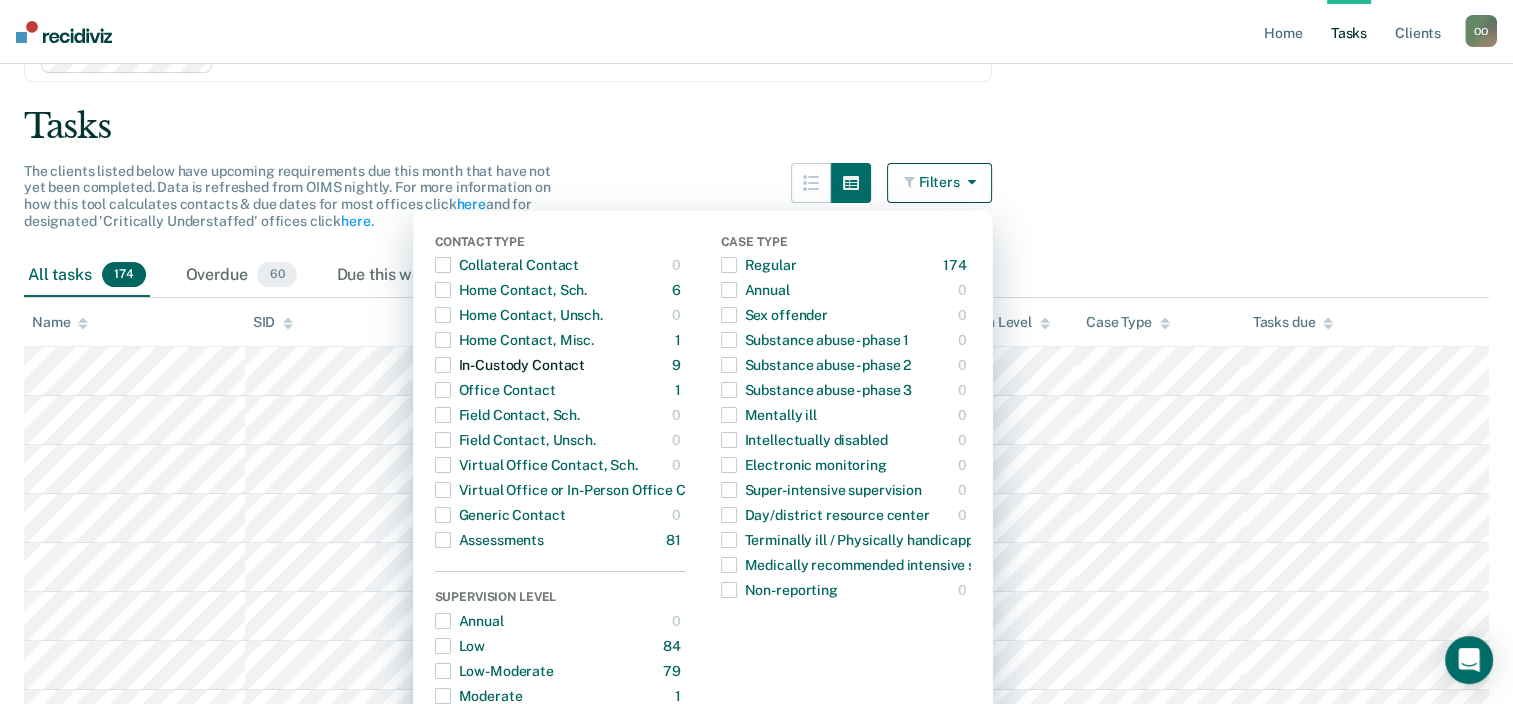 scroll, scrollTop: 0, scrollLeft: 0, axis: both 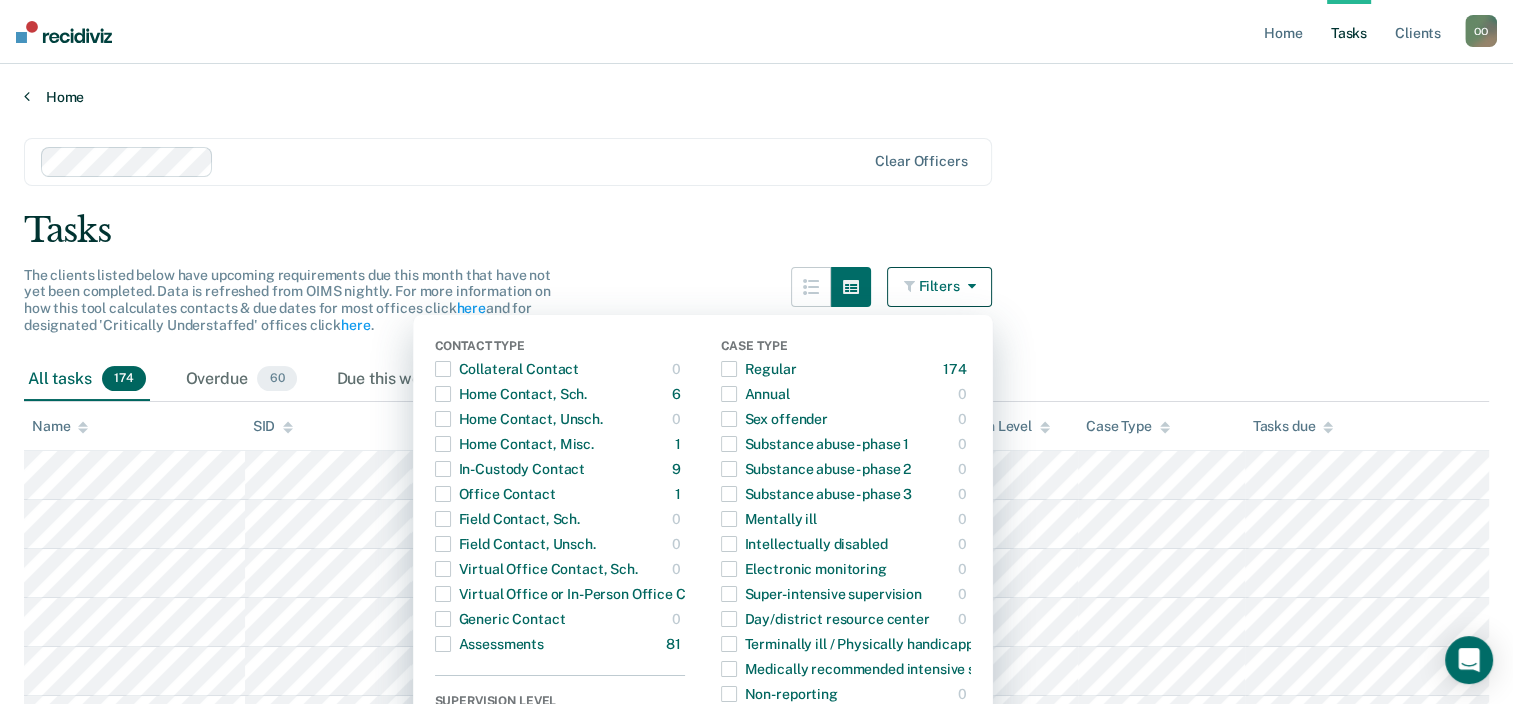 click on "Home" at bounding box center [756, 97] 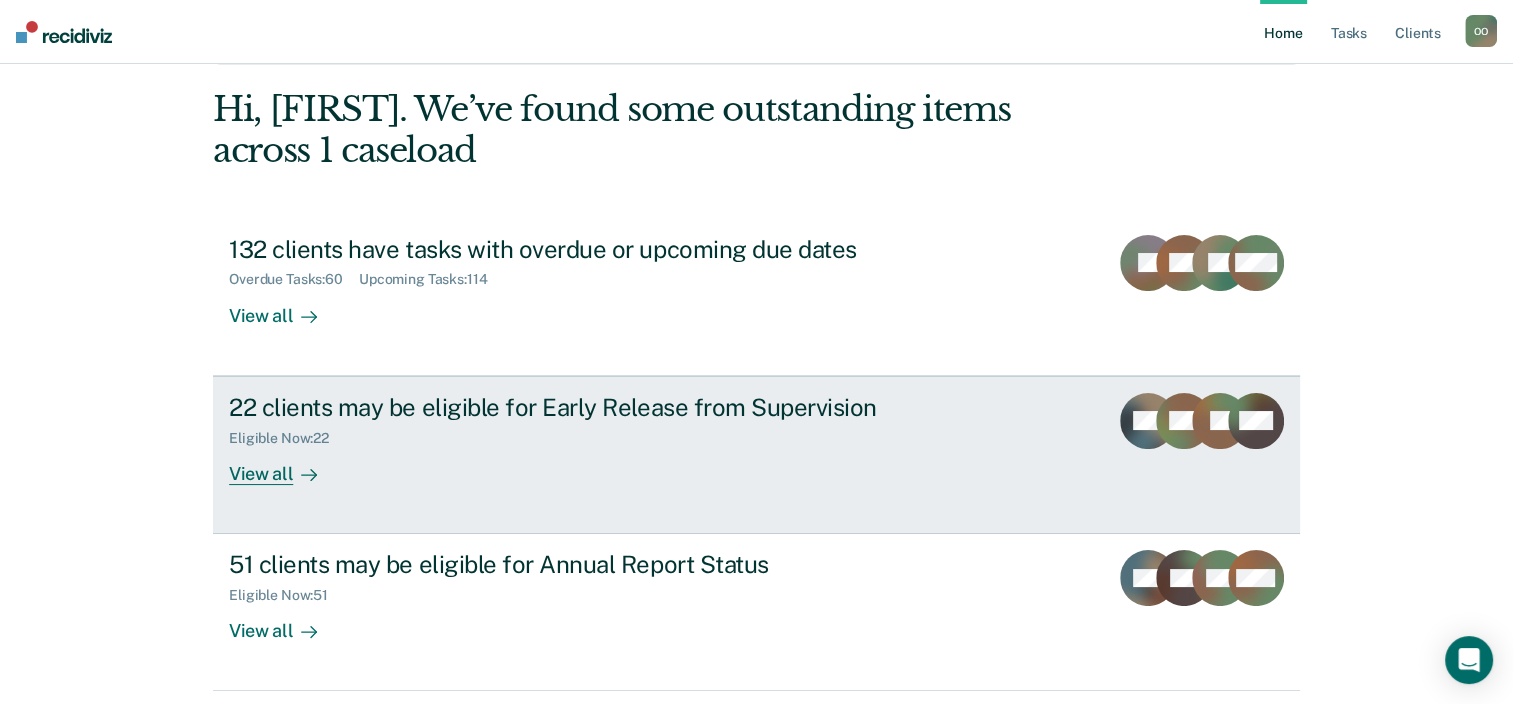 scroll, scrollTop: 45, scrollLeft: 0, axis: vertical 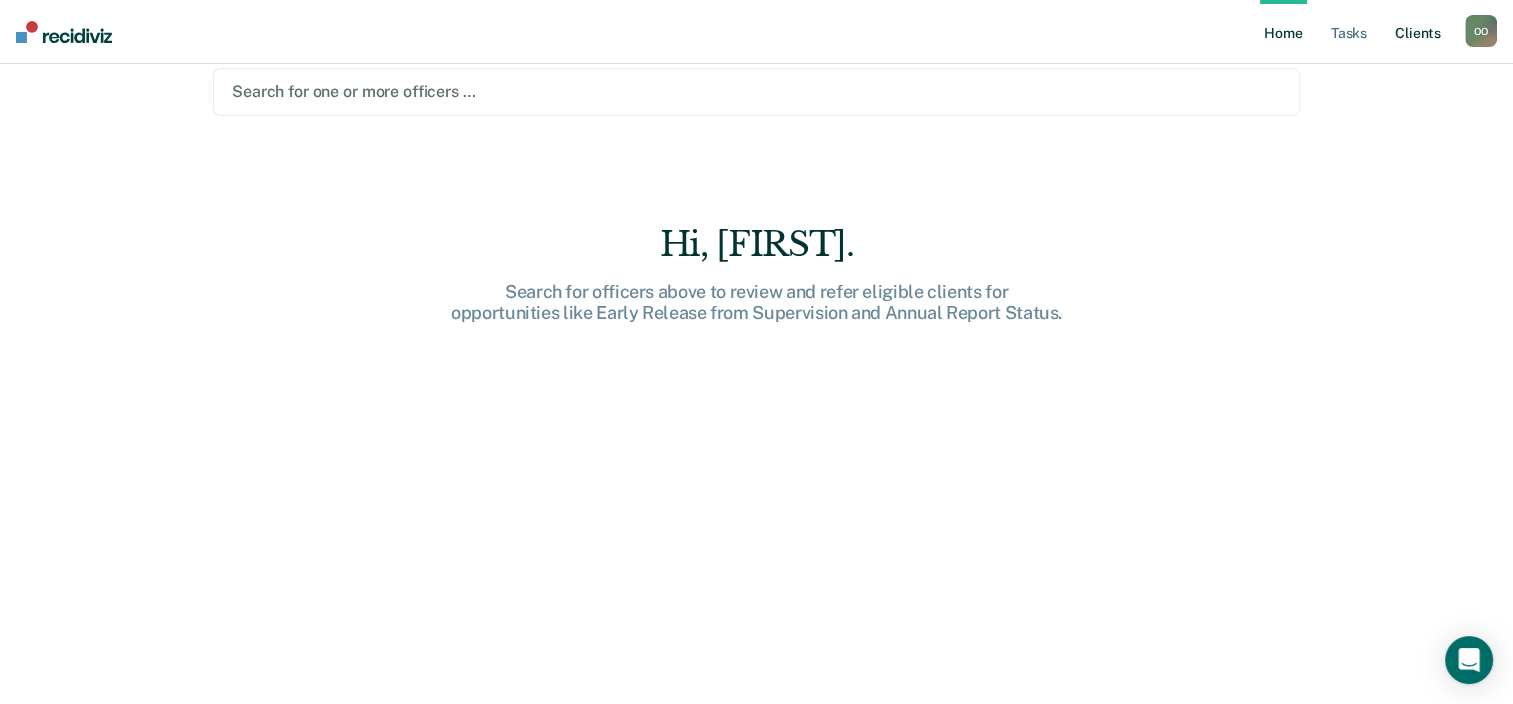 click on "Client s" at bounding box center (1418, 32) 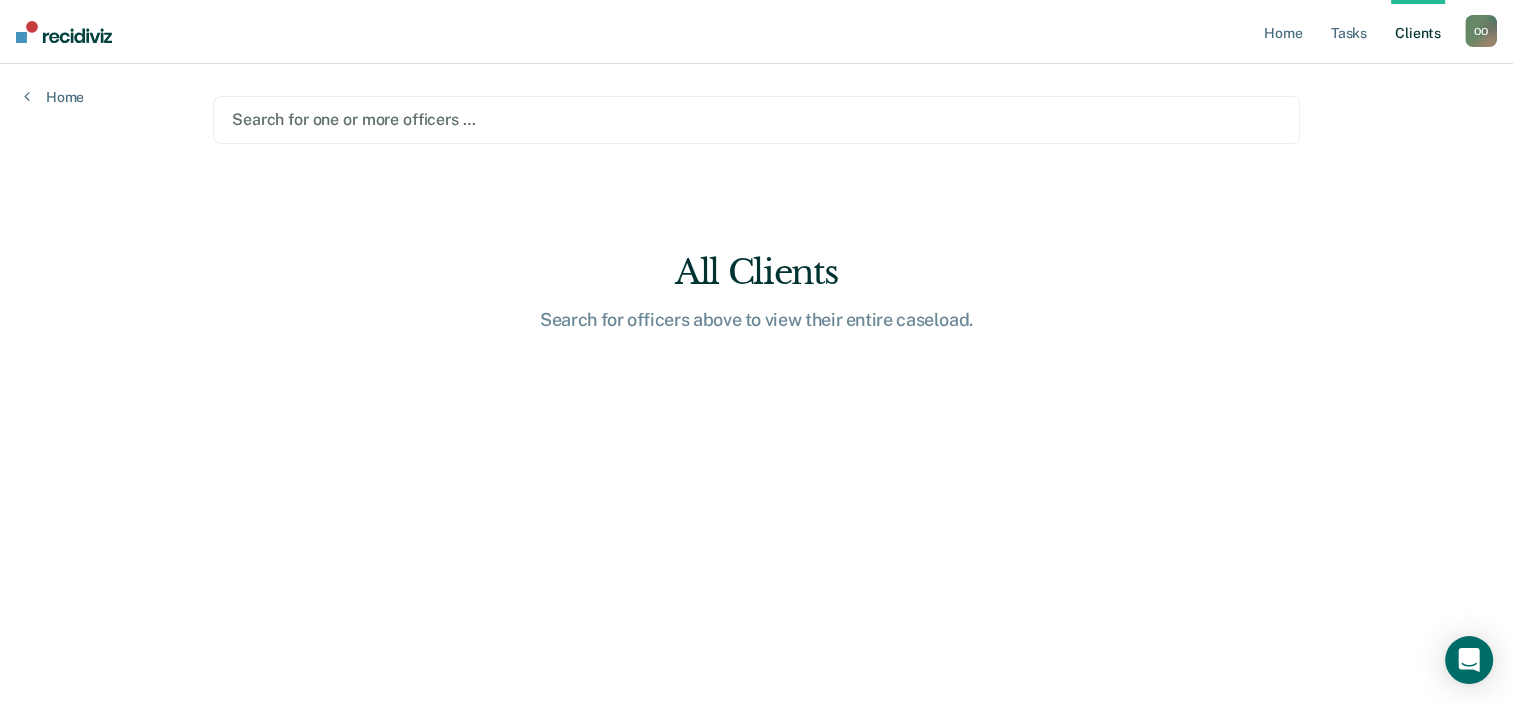 scroll, scrollTop: 0, scrollLeft: 0, axis: both 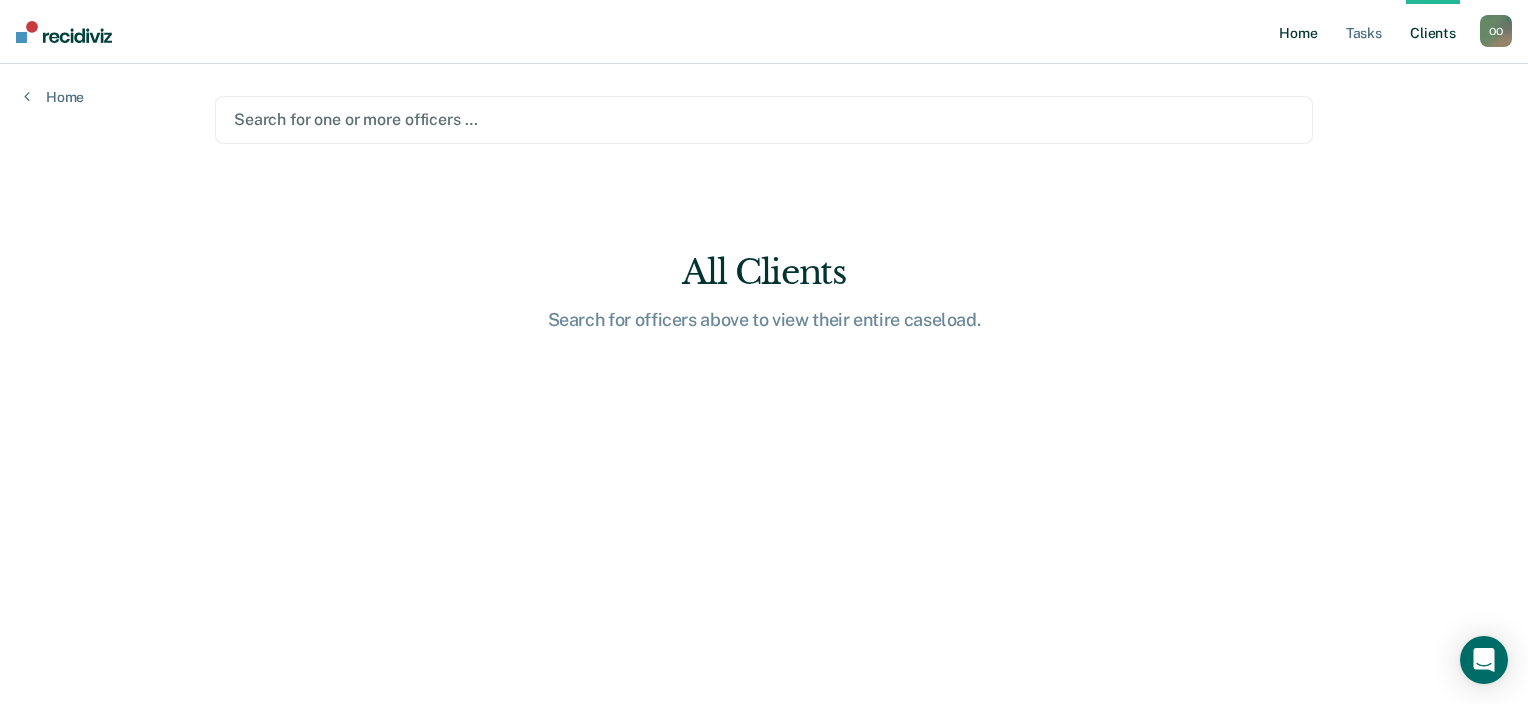 click on "Home" at bounding box center [1298, 32] 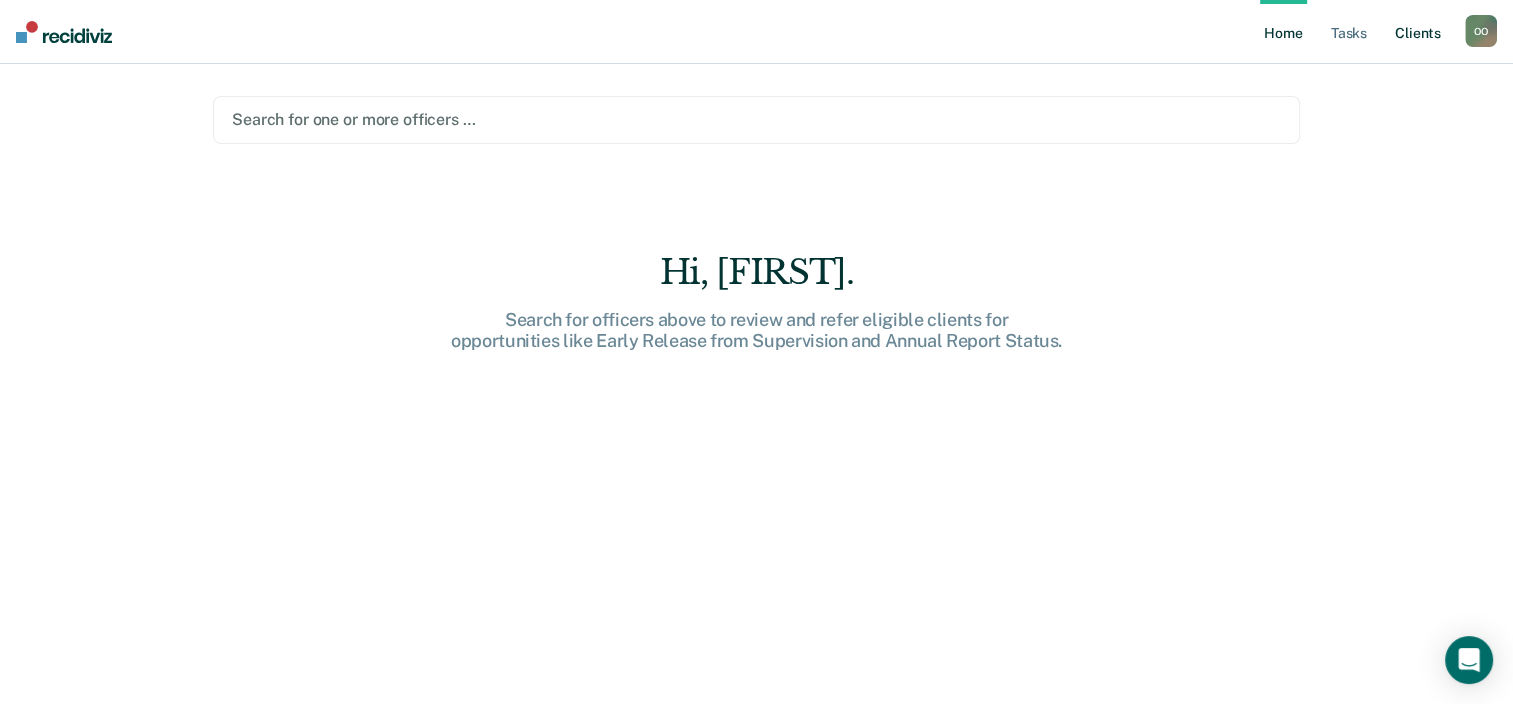 click on "Client s" at bounding box center (1418, 32) 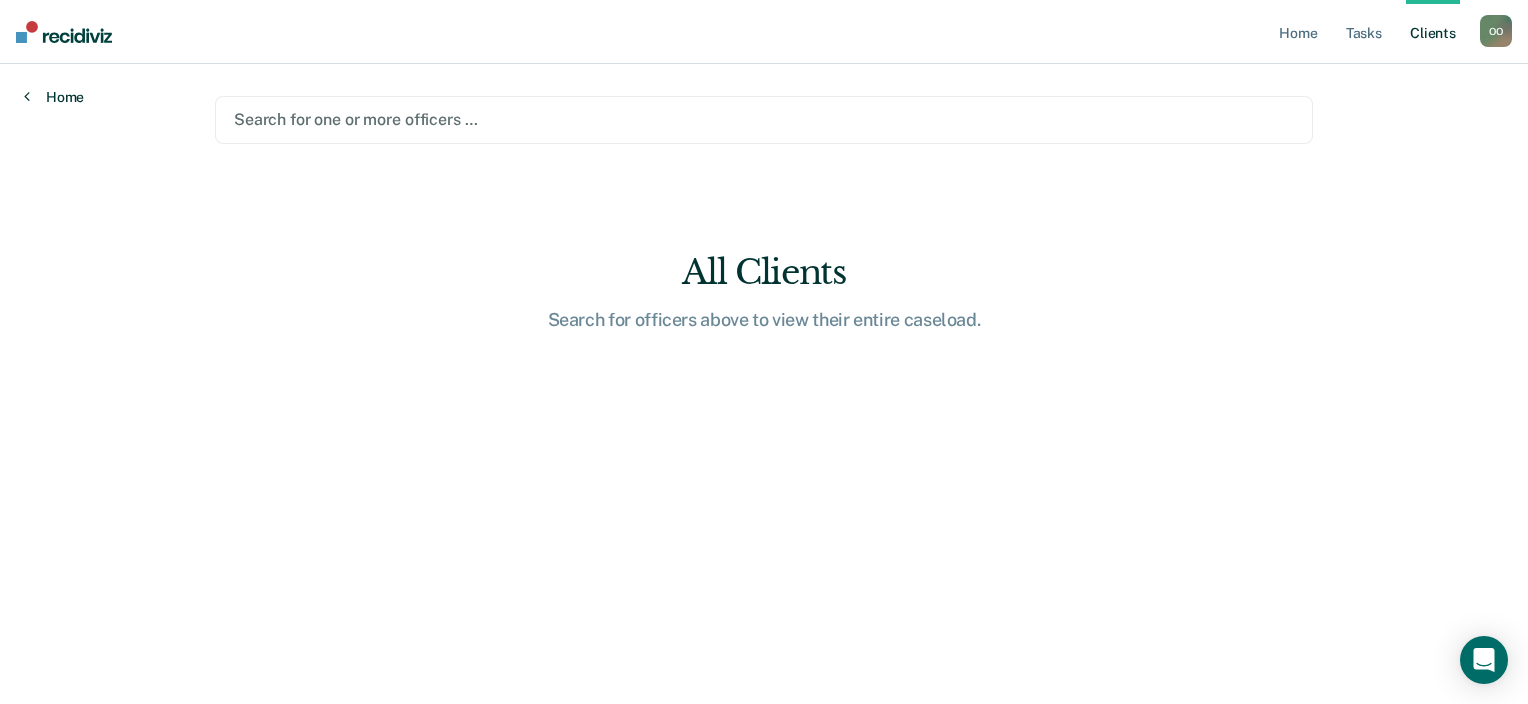click on "Home" at bounding box center [54, 97] 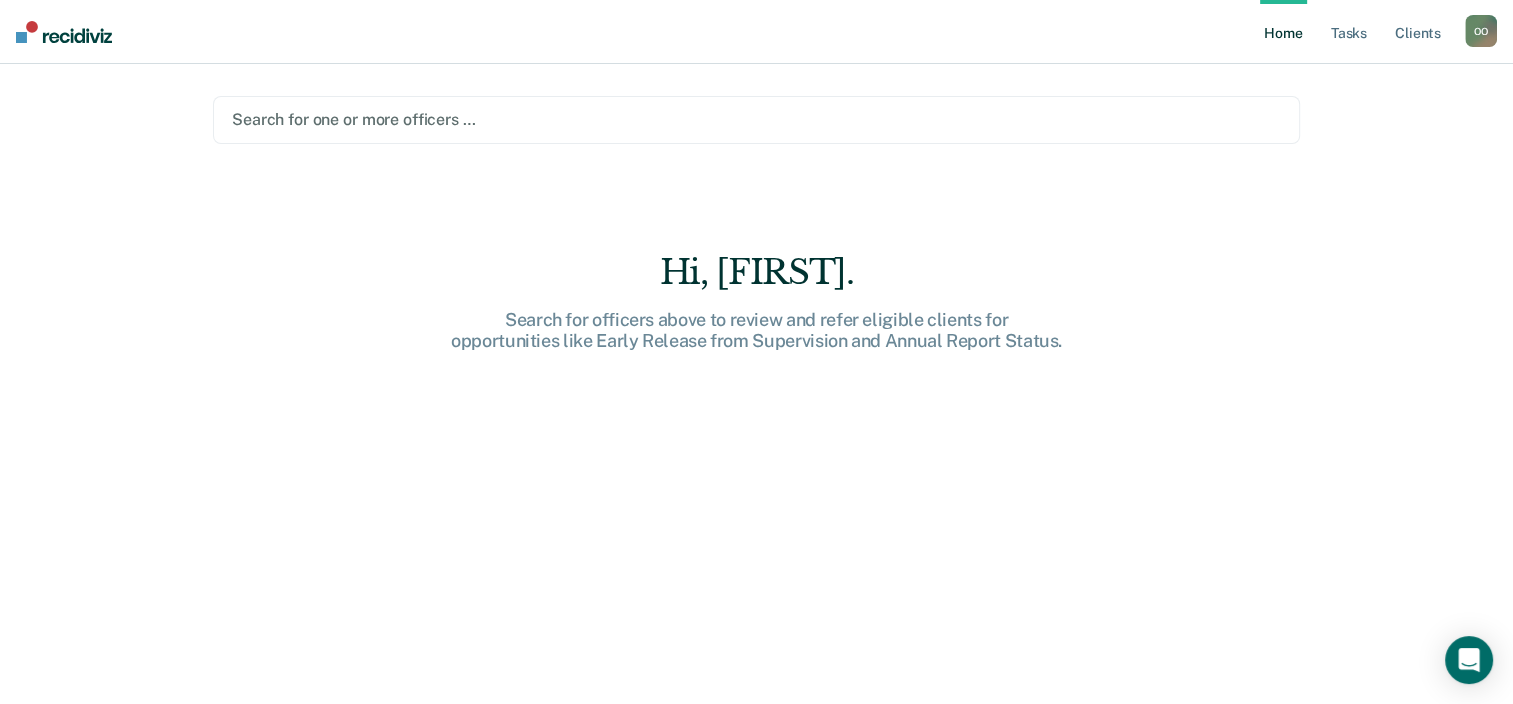 click at bounding box center [64, 32] 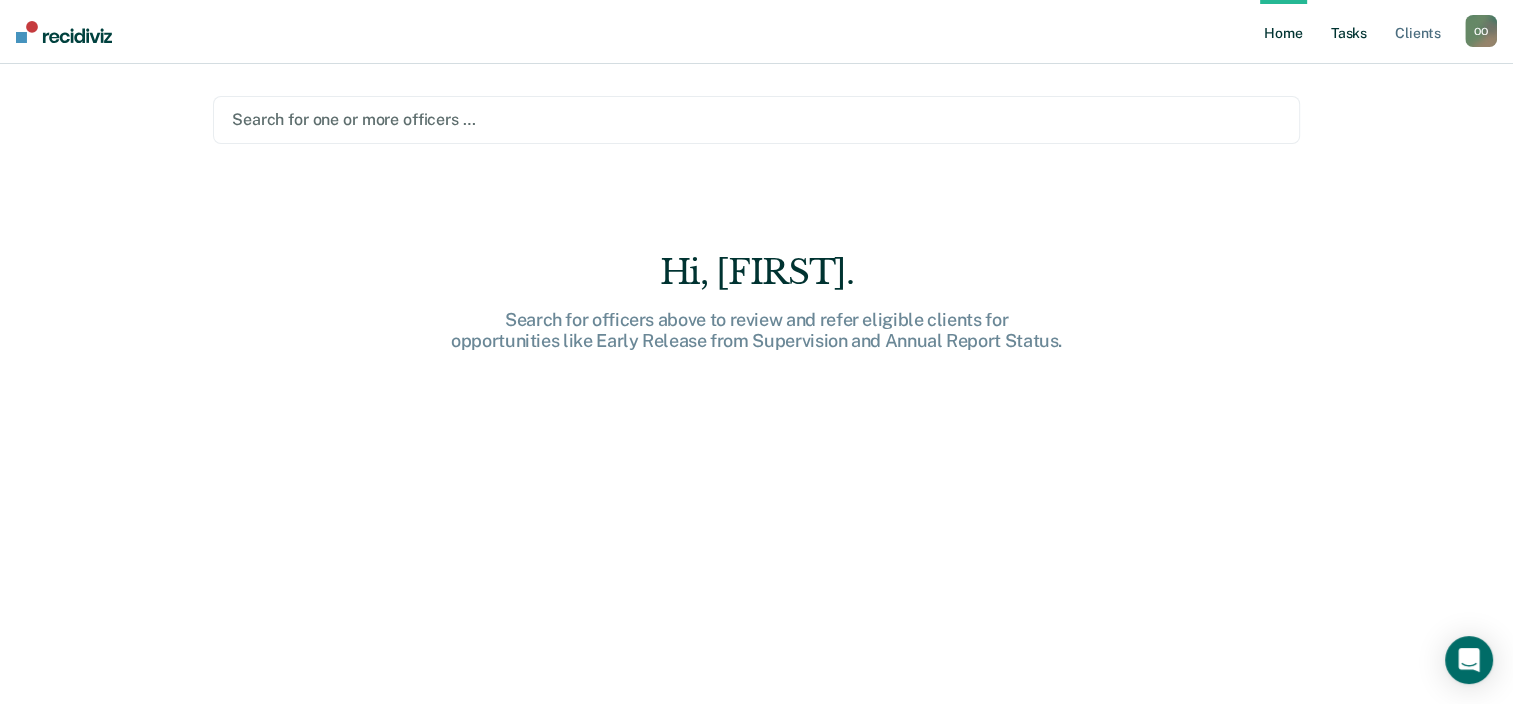 click on "Tasks" at bounding box center [1349, 32] 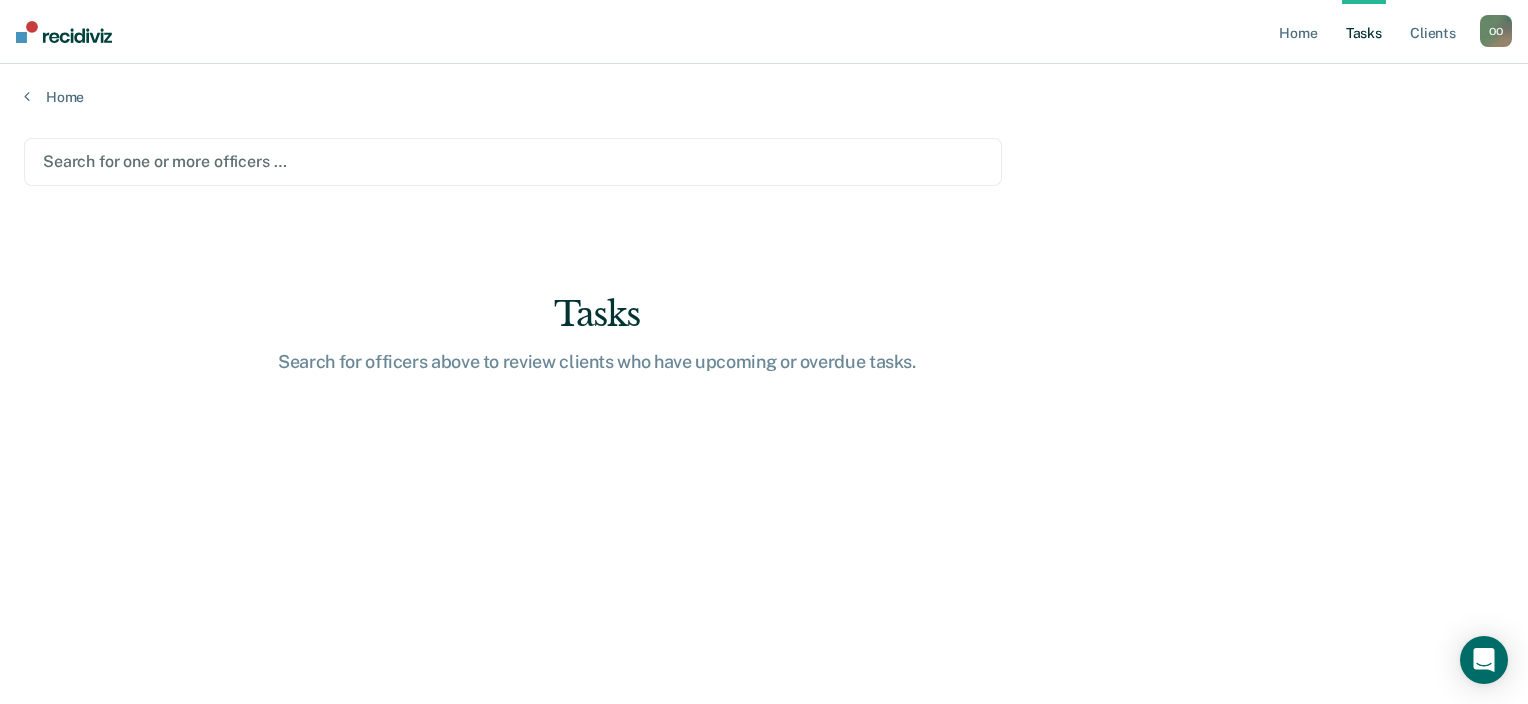click on "Tasks" at bounding box center [1364, 32] 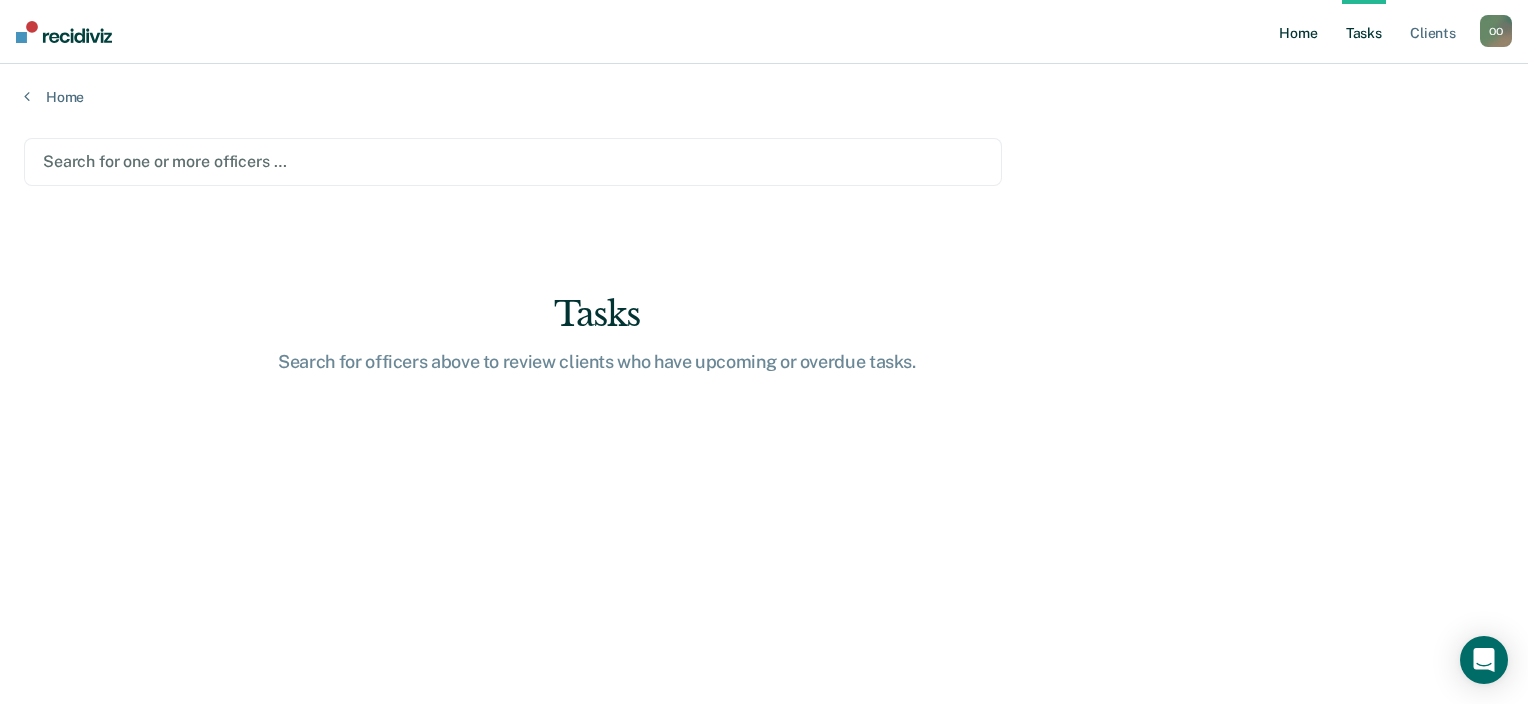 click on "Home" at bounding box center [1298, 32] 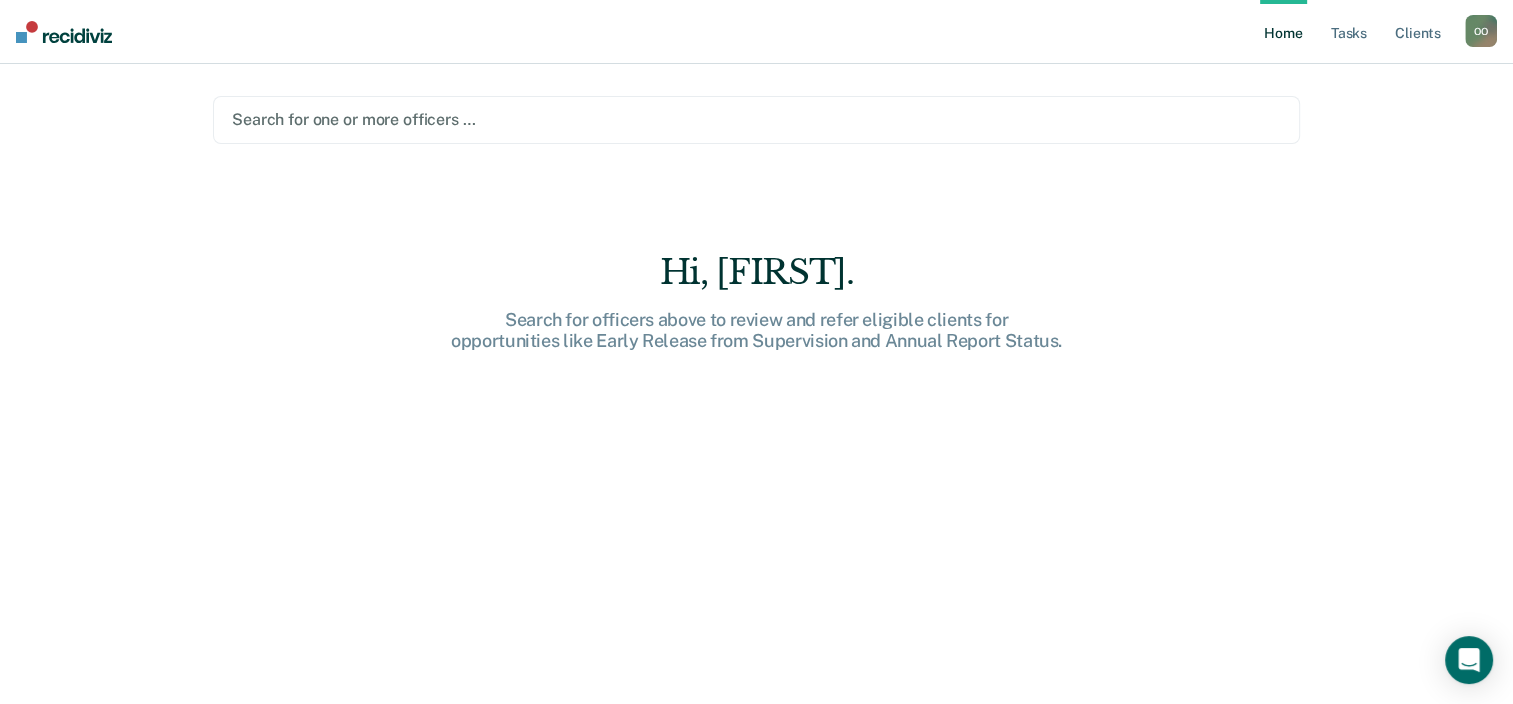 click on "O O" at bounding box center [1481, 31] 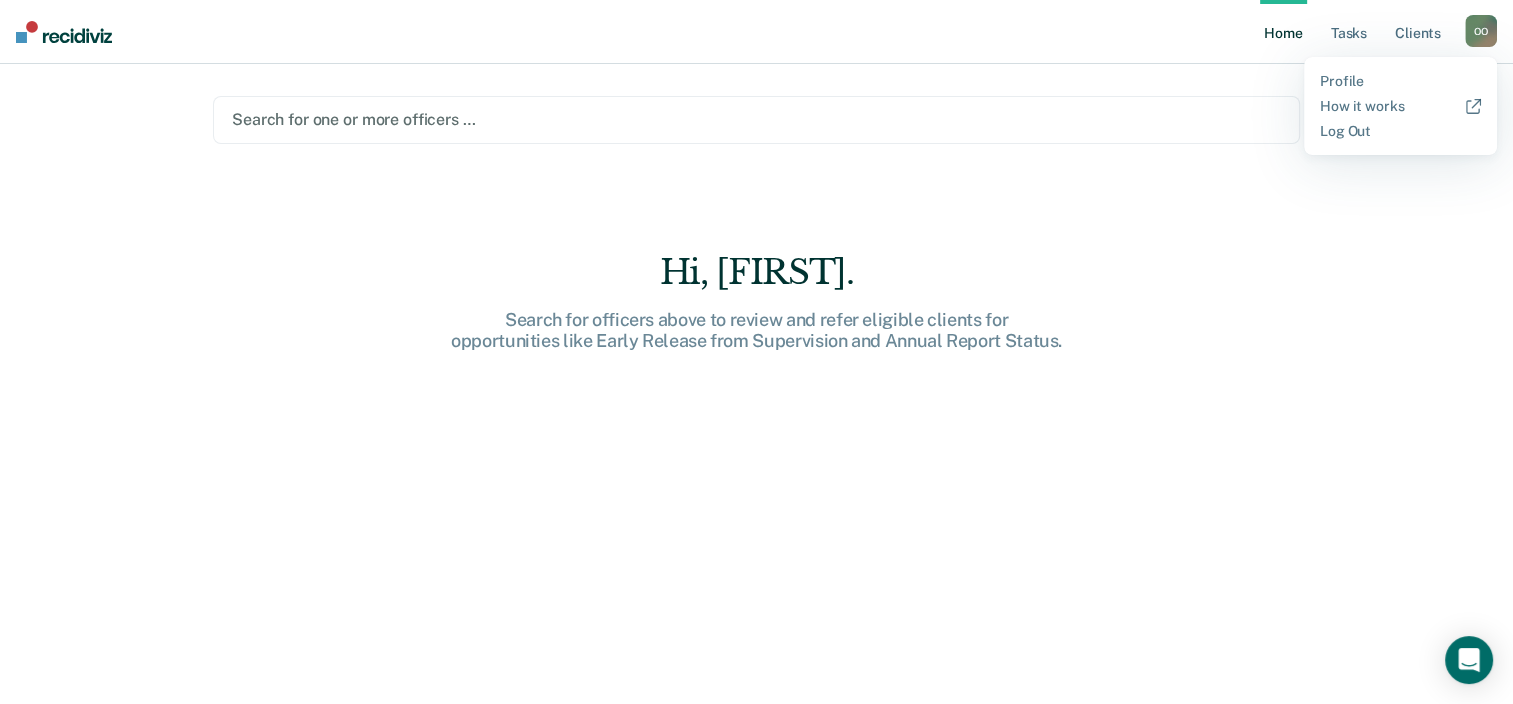 click on "Search for one or more officers … Hi, Olalekan. Search for officers above to review and refer eligible clients for
opportunities like Early Release from Supervision and Annual Report Status." at bounding box center (756, 360) 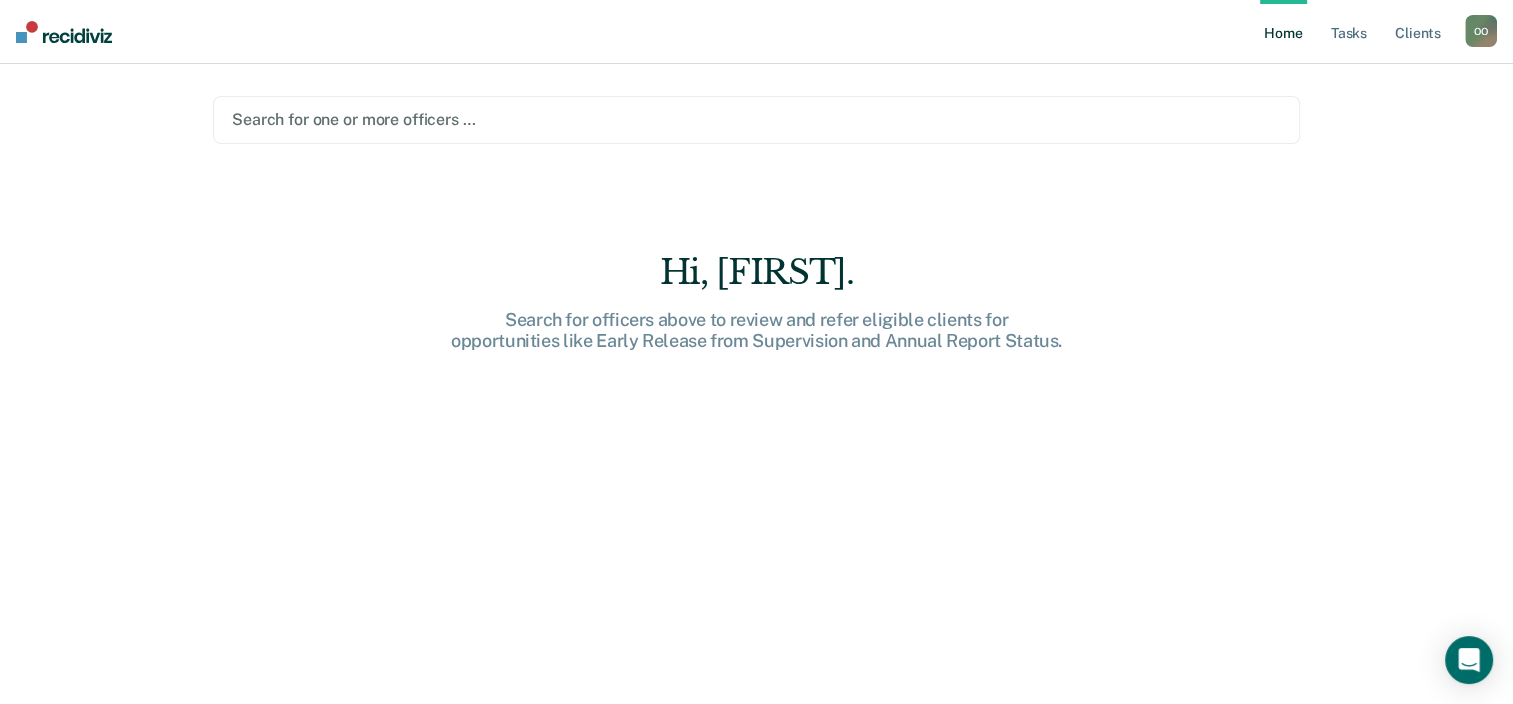 click on "O O" at bounding box center (1481, 31) 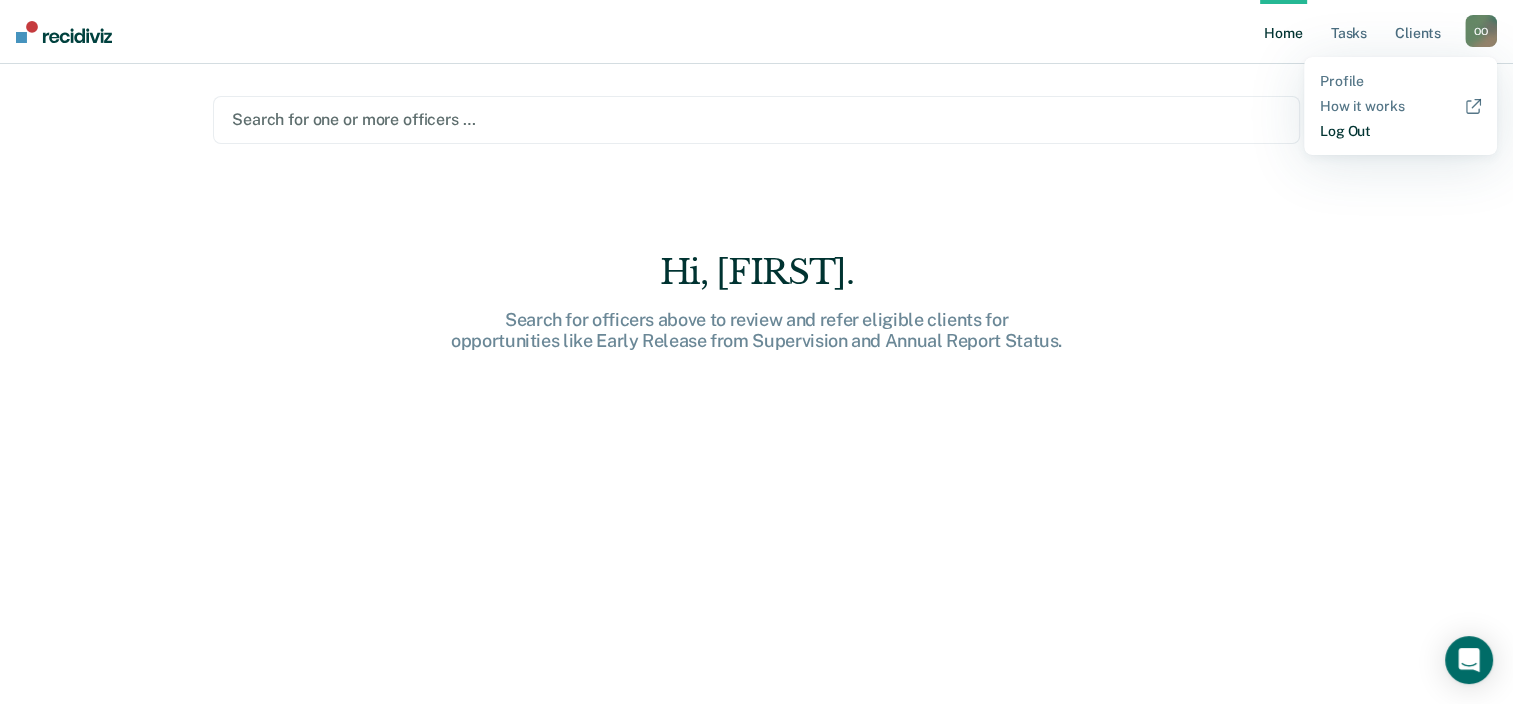 click on "Log Out" at bounding box center (1400, 131) 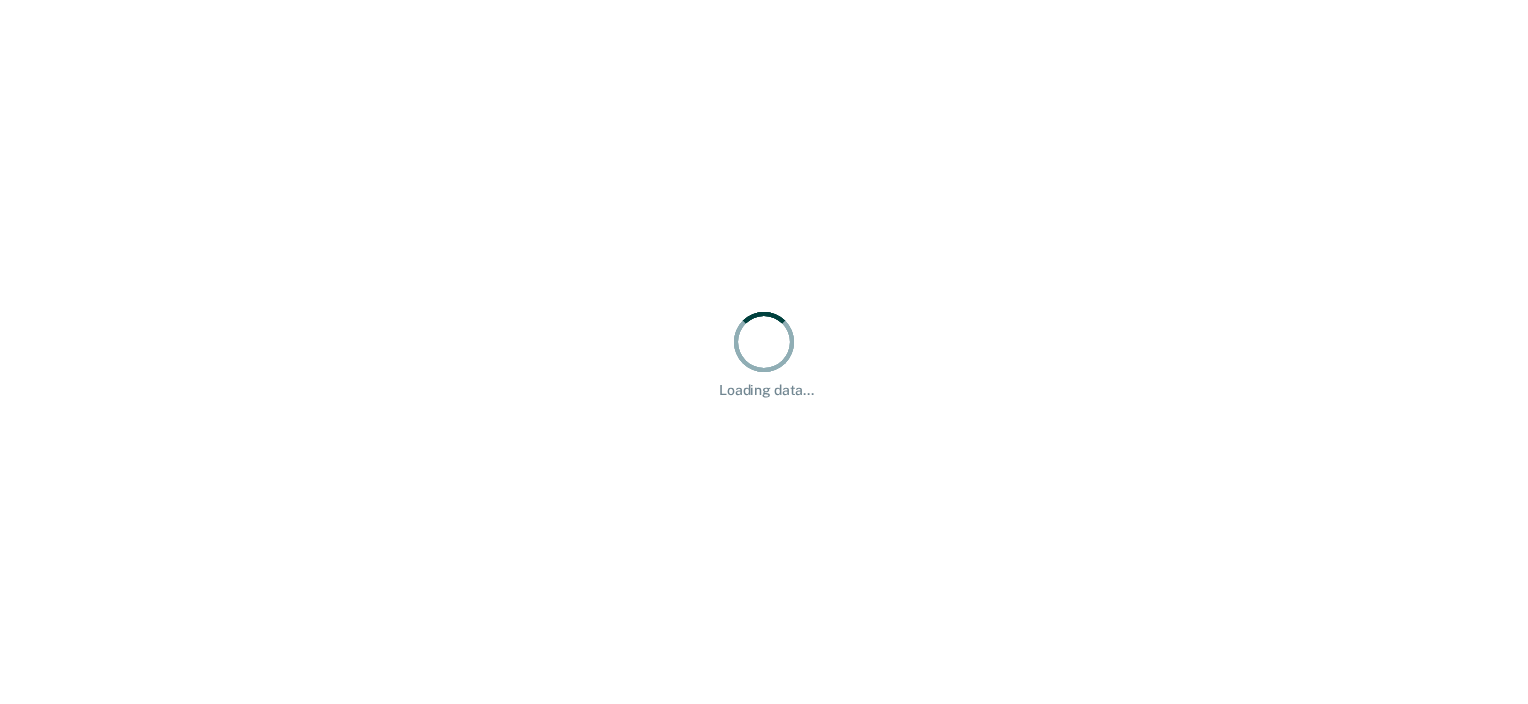 scroll, scrollTop: 0, scrollLeft: 0, axis: both 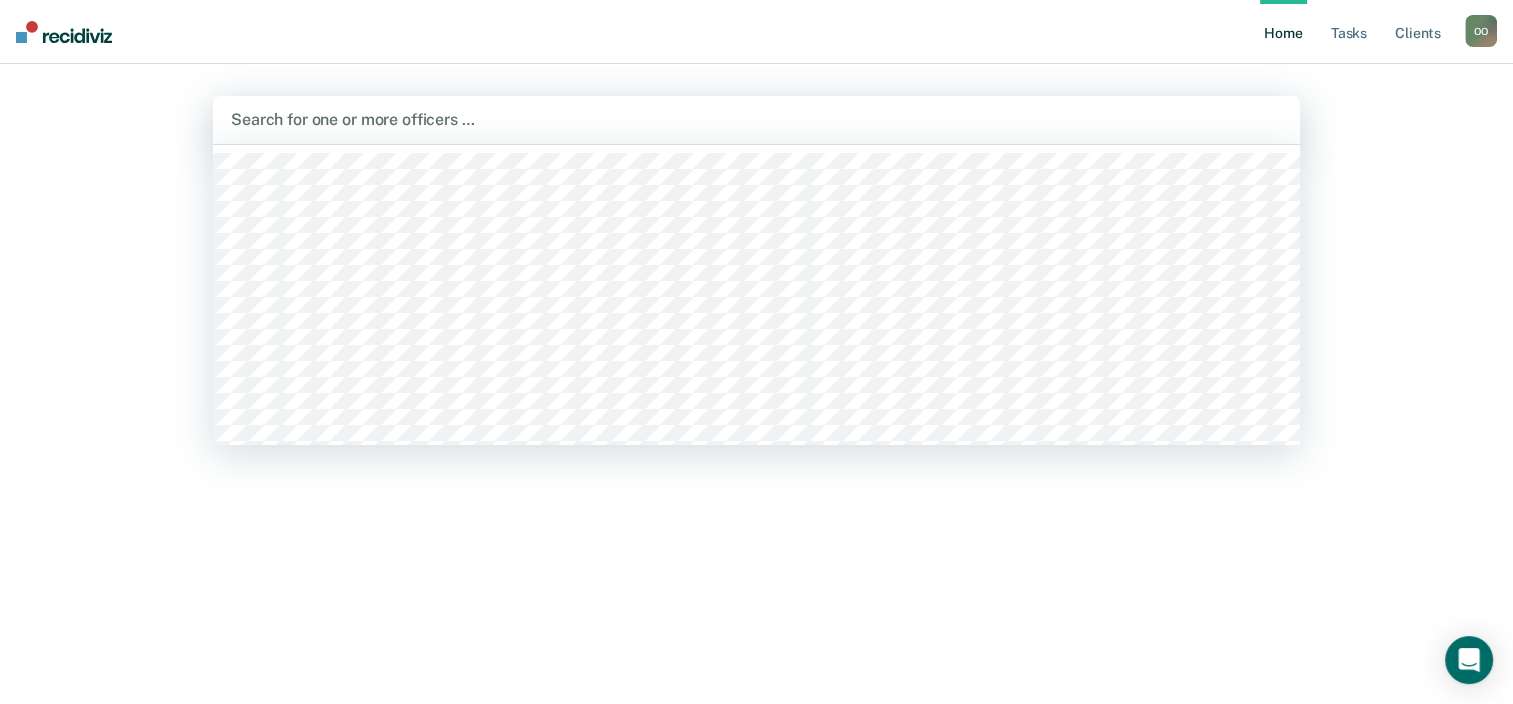 click at bounding box center (756, 119) 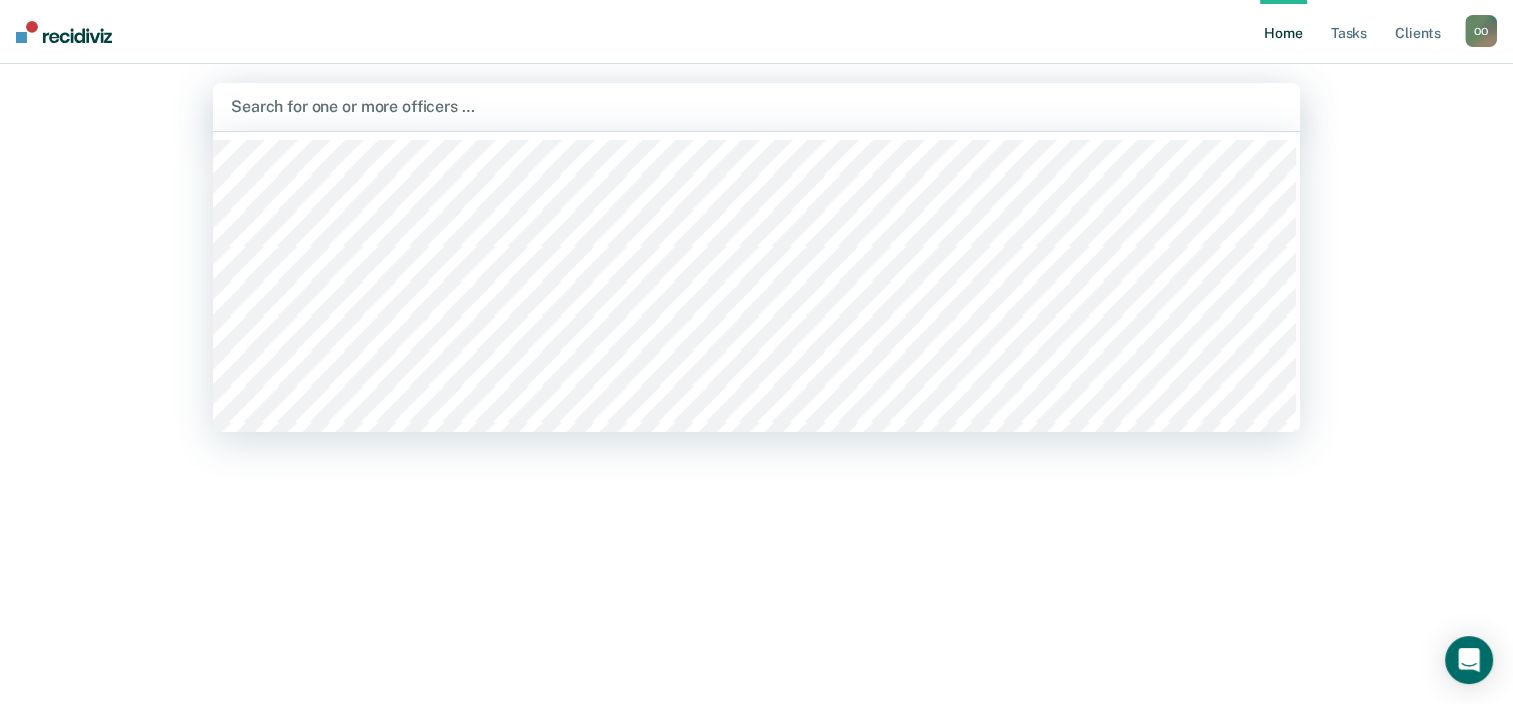 scroll, scrollTop: 0, scrollLeft: 0, axis: both 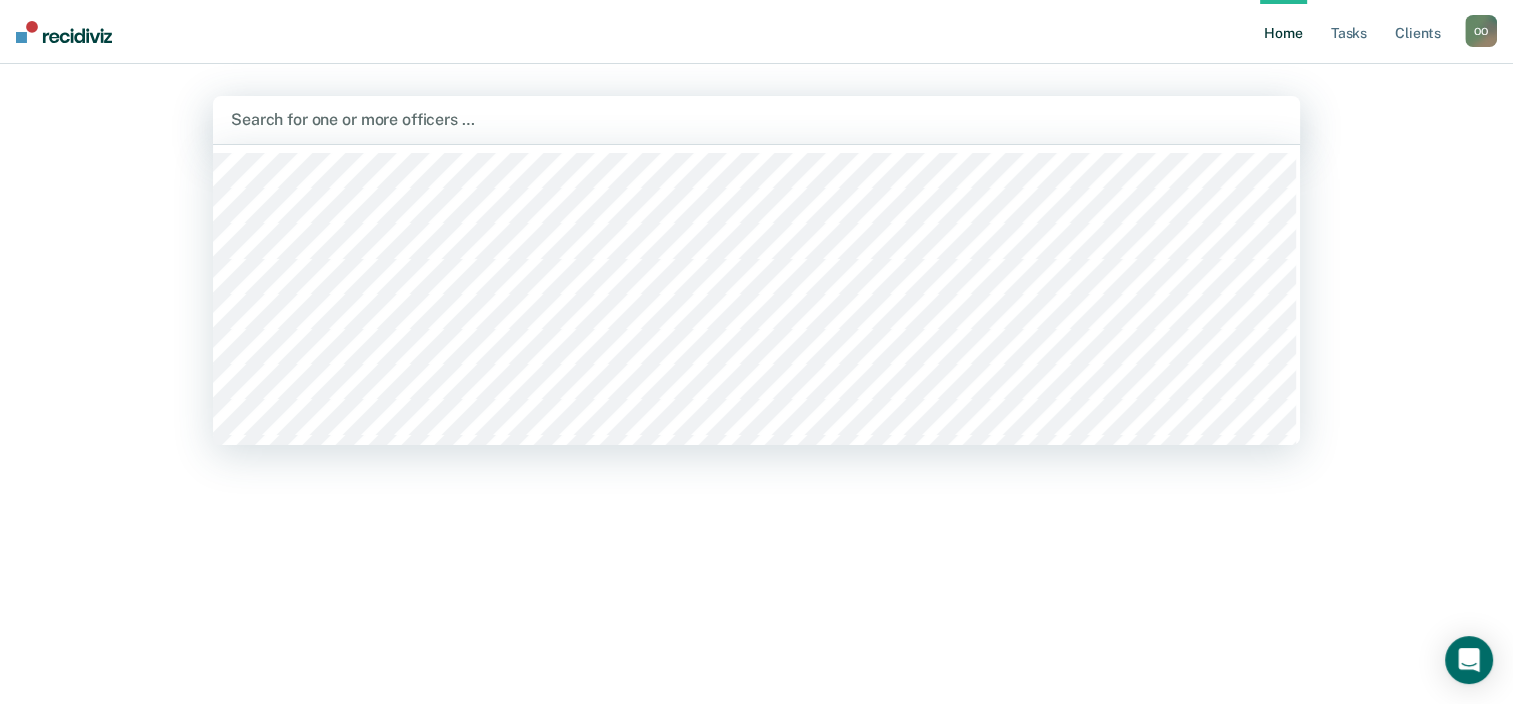 drag, startPoint x: 1487, startPoint y: 29, endPoint x: 1452, endPoint y: 31, distance: 35.057095 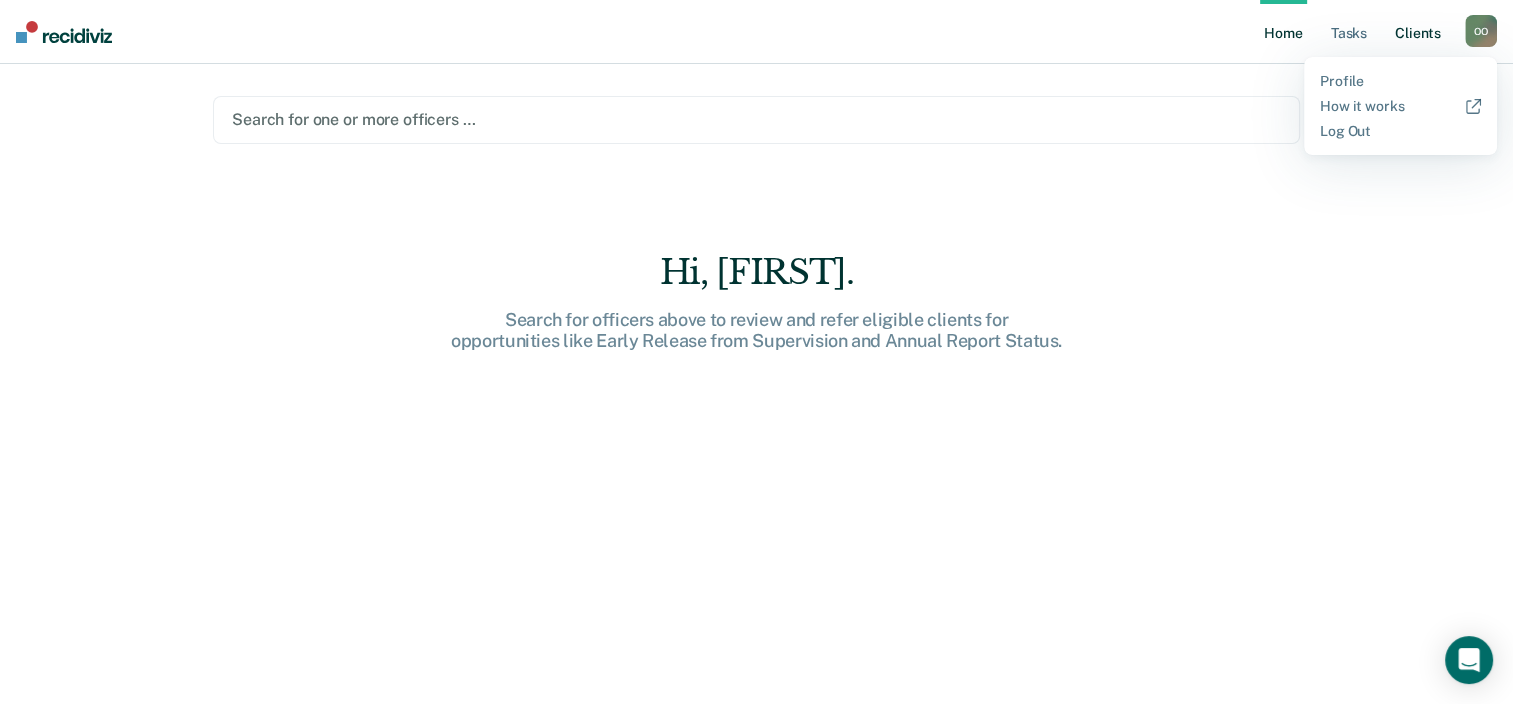click on "Client s" at bounding box center (1418, 32) 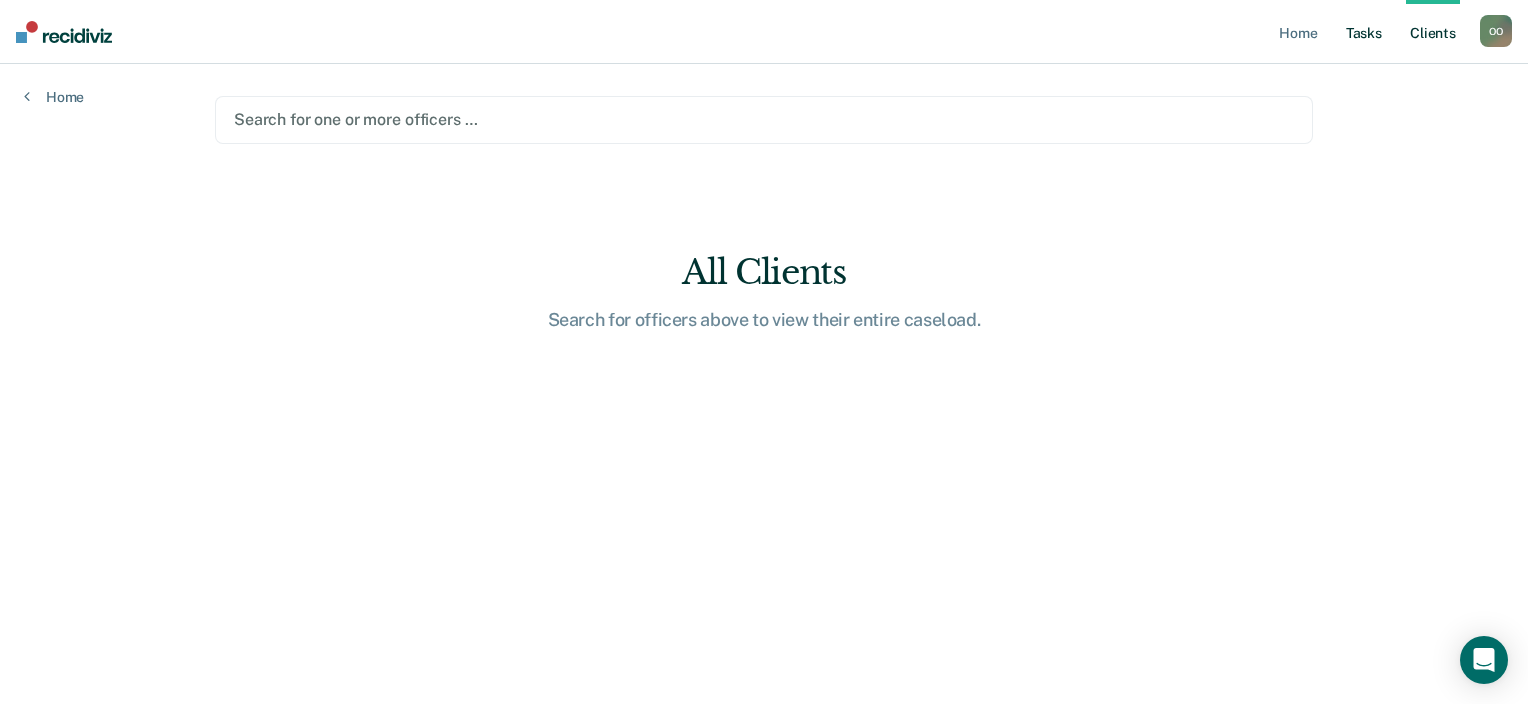 click on "Tasks" at bounding box center (1364, 32) 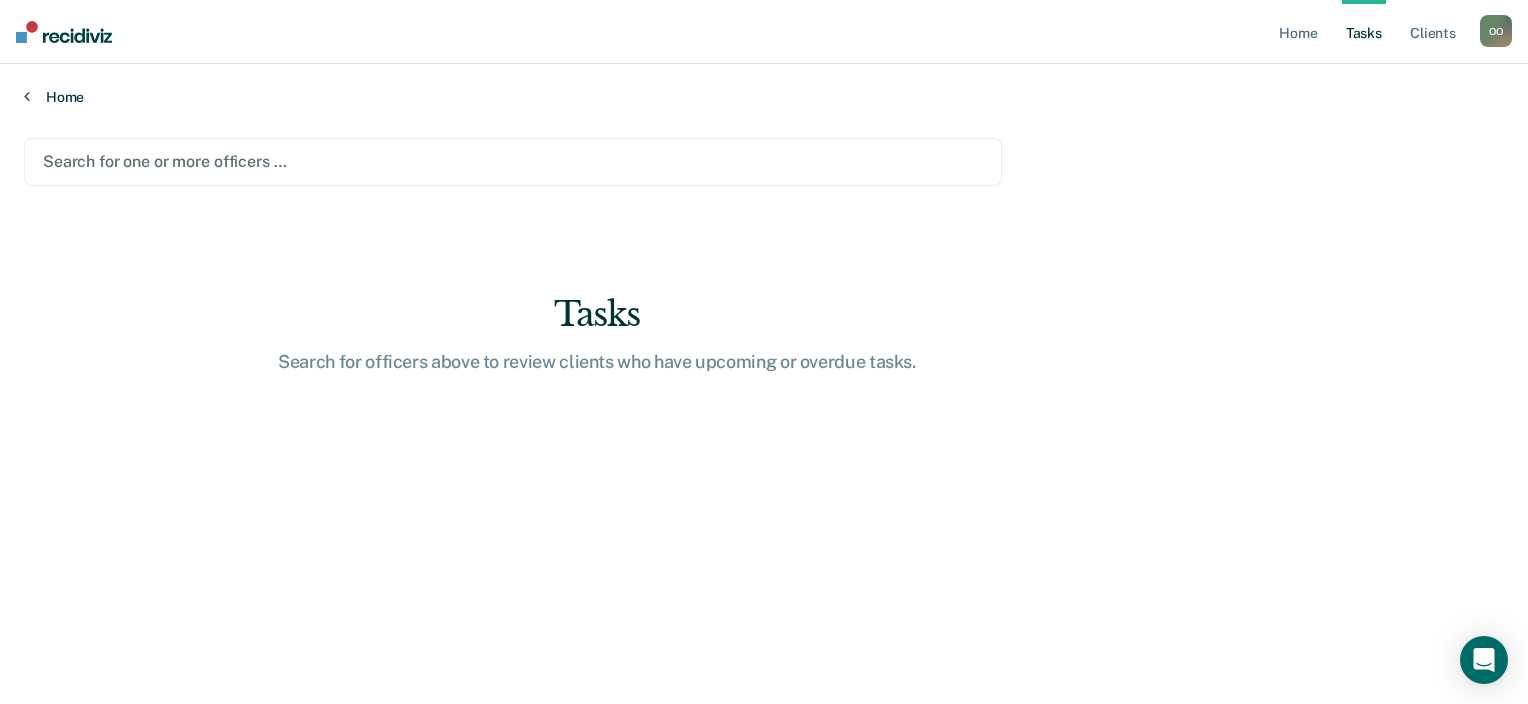 click on "Home" at bounding box center (764, 97) 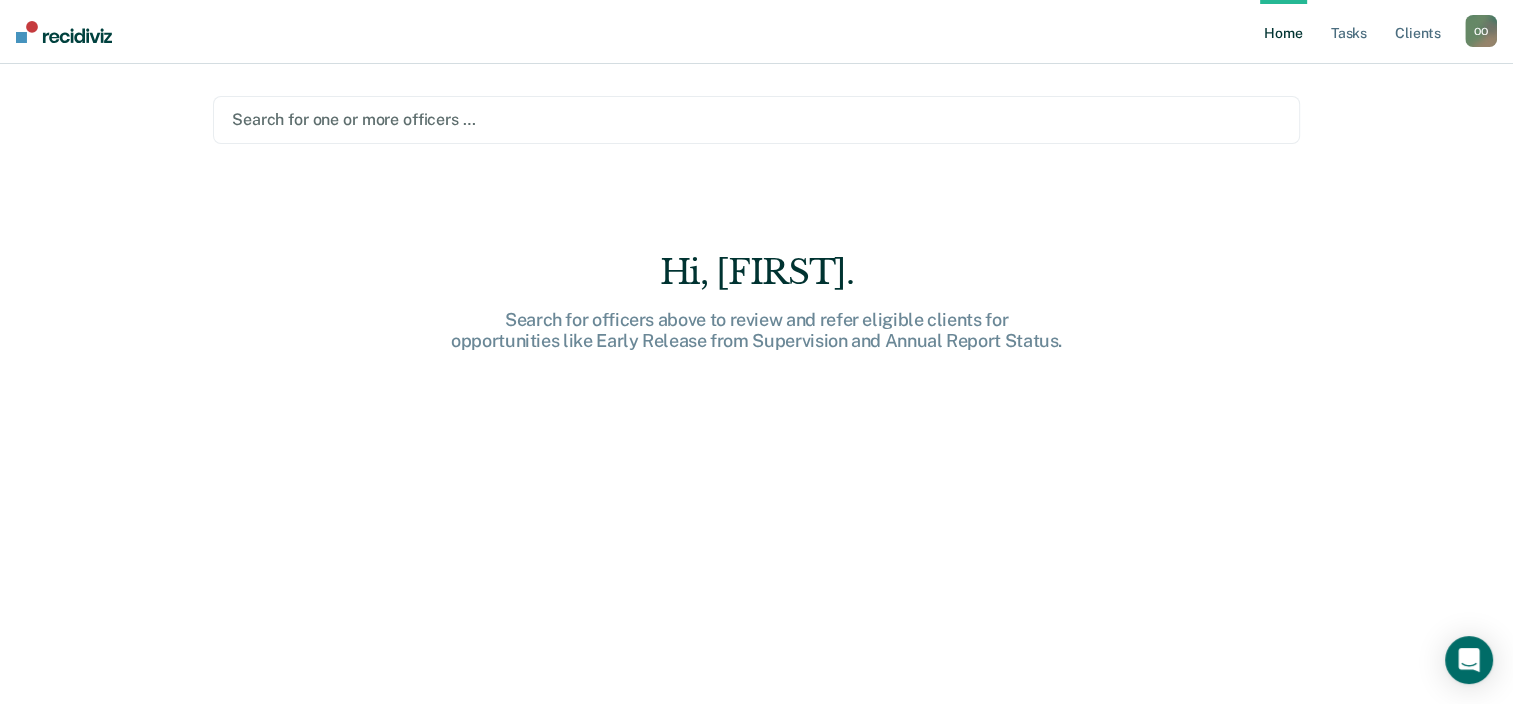 click at bounding box center (756, 119) 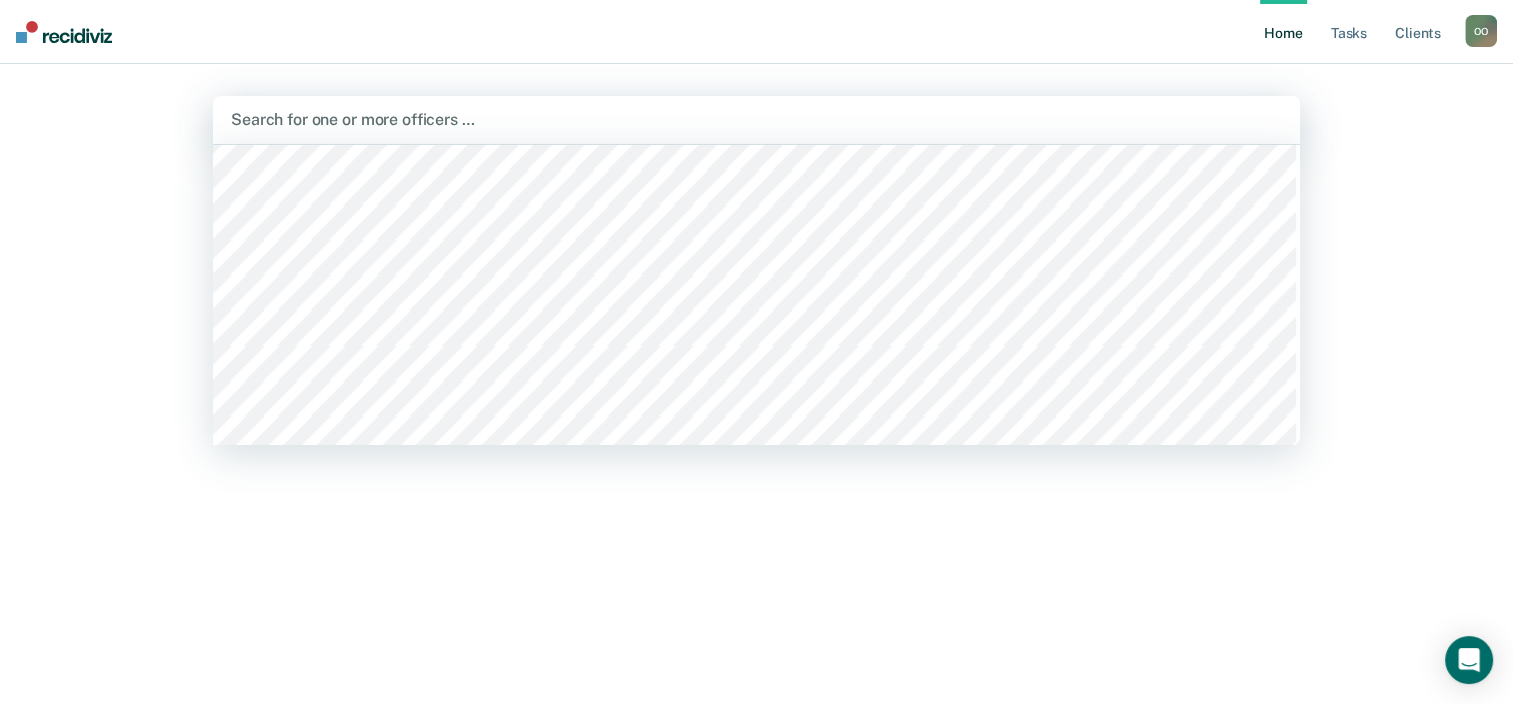 scroll, scrollTop: 400, scrollLeft: 0, axis: vertical 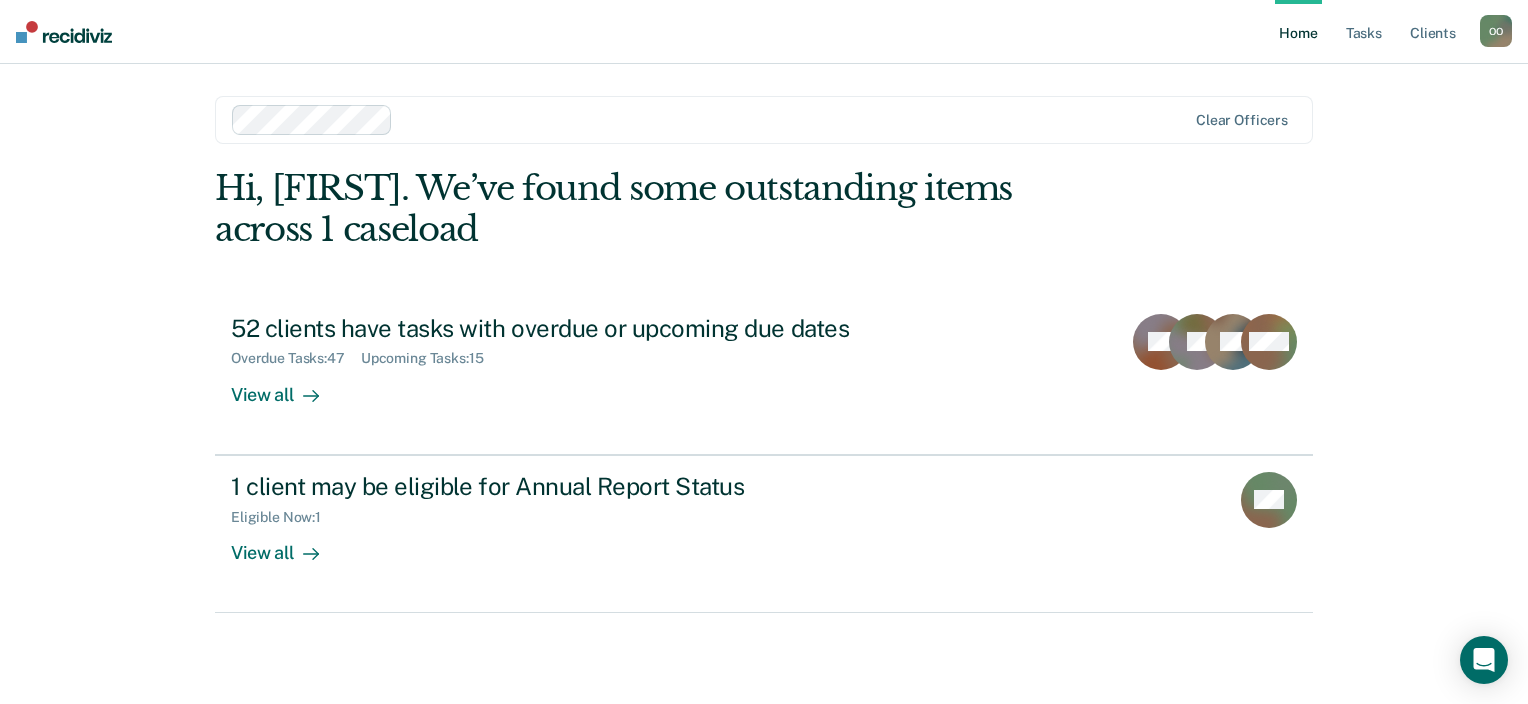 click on "Home" at bounding box center [1298, 32] 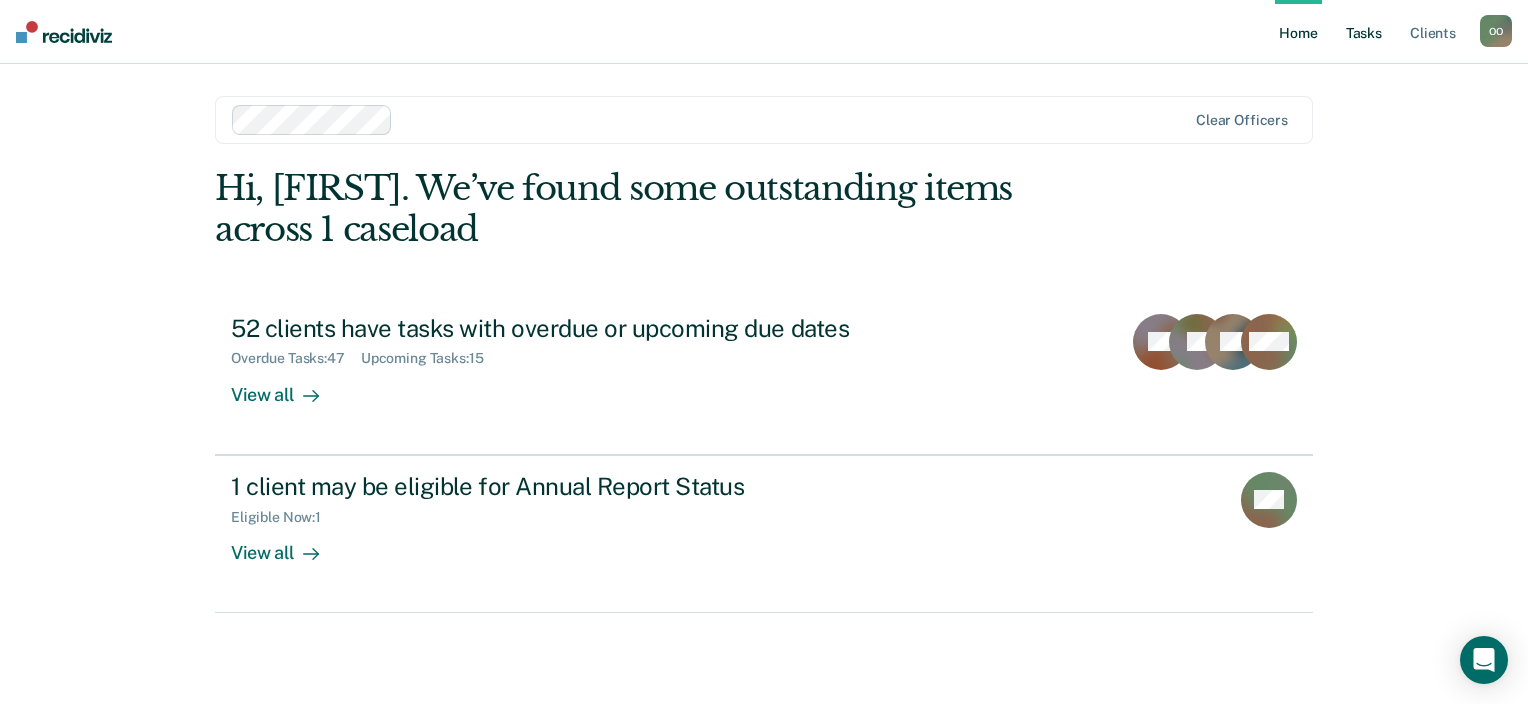 click on "Tasks" at bounding box center (1364, 32) 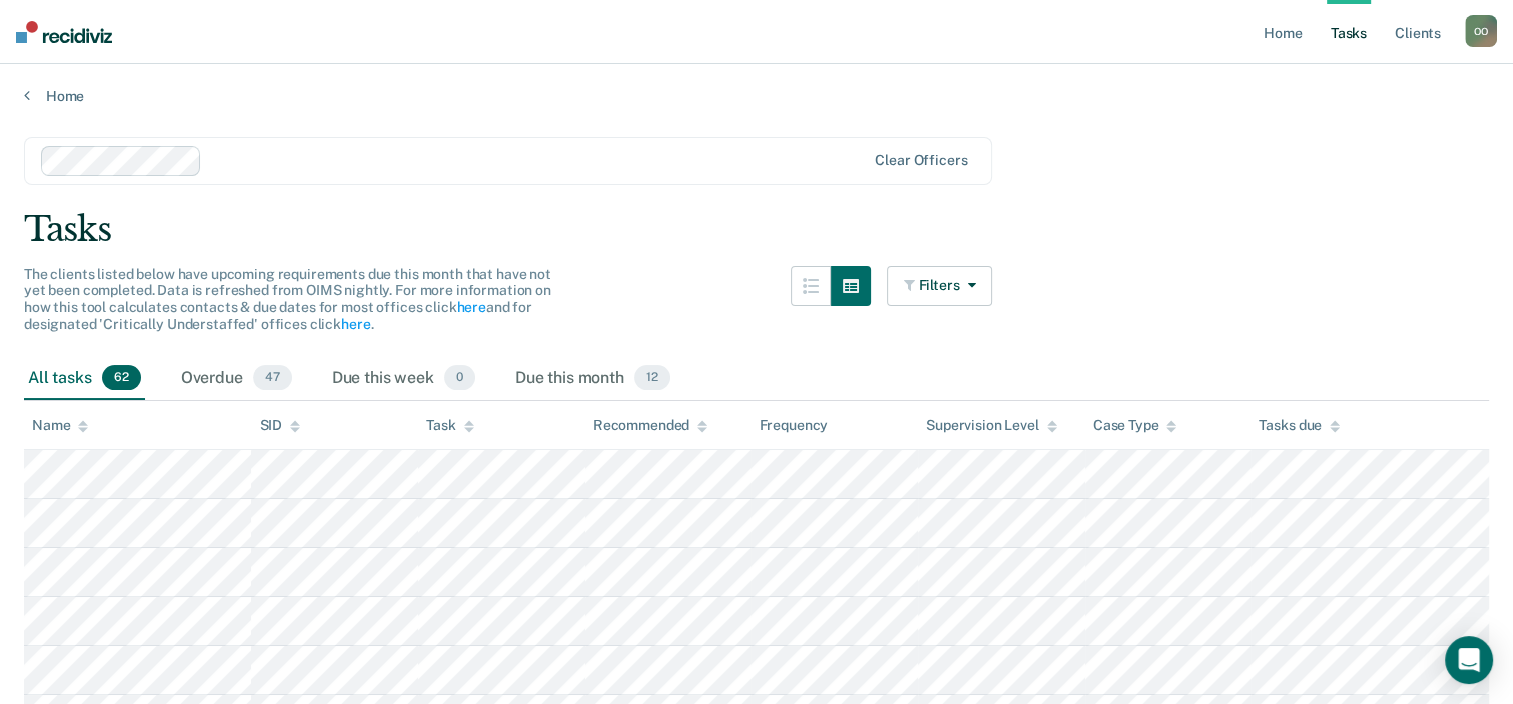 scroll, scrollTop: 100, scrollLeft: 0, axis: vertical 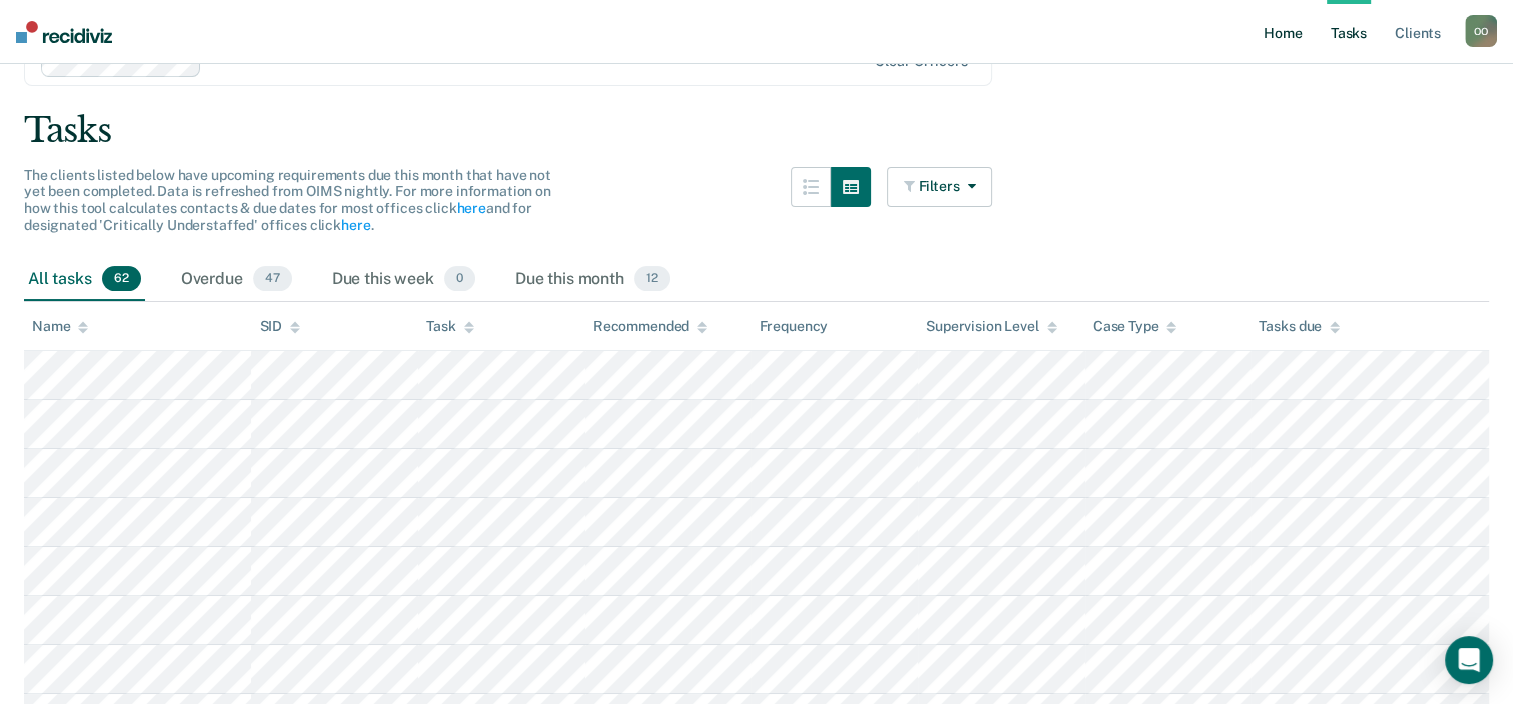 click on "Home" at bounding box center (1283, 32) 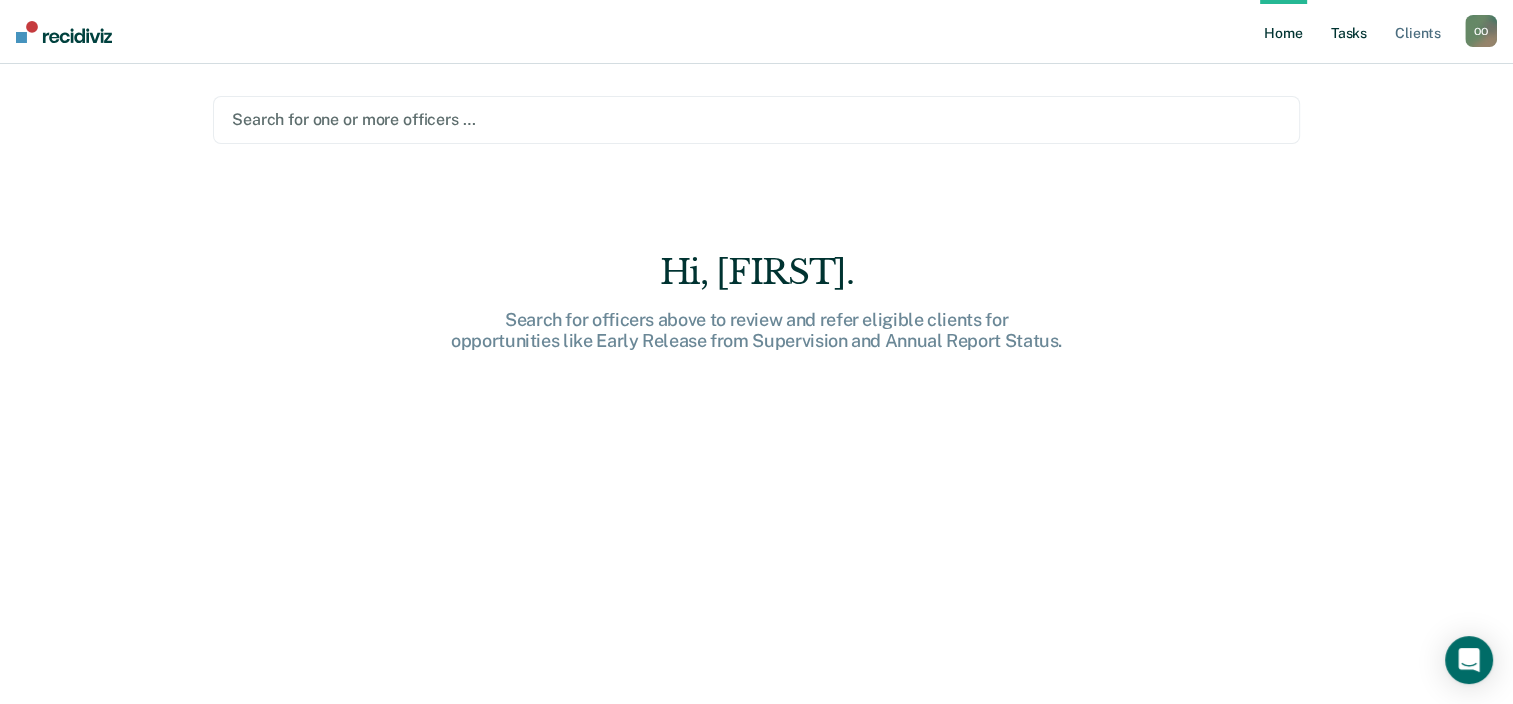 click on "Tasks" at bounding box center [1349, 32] 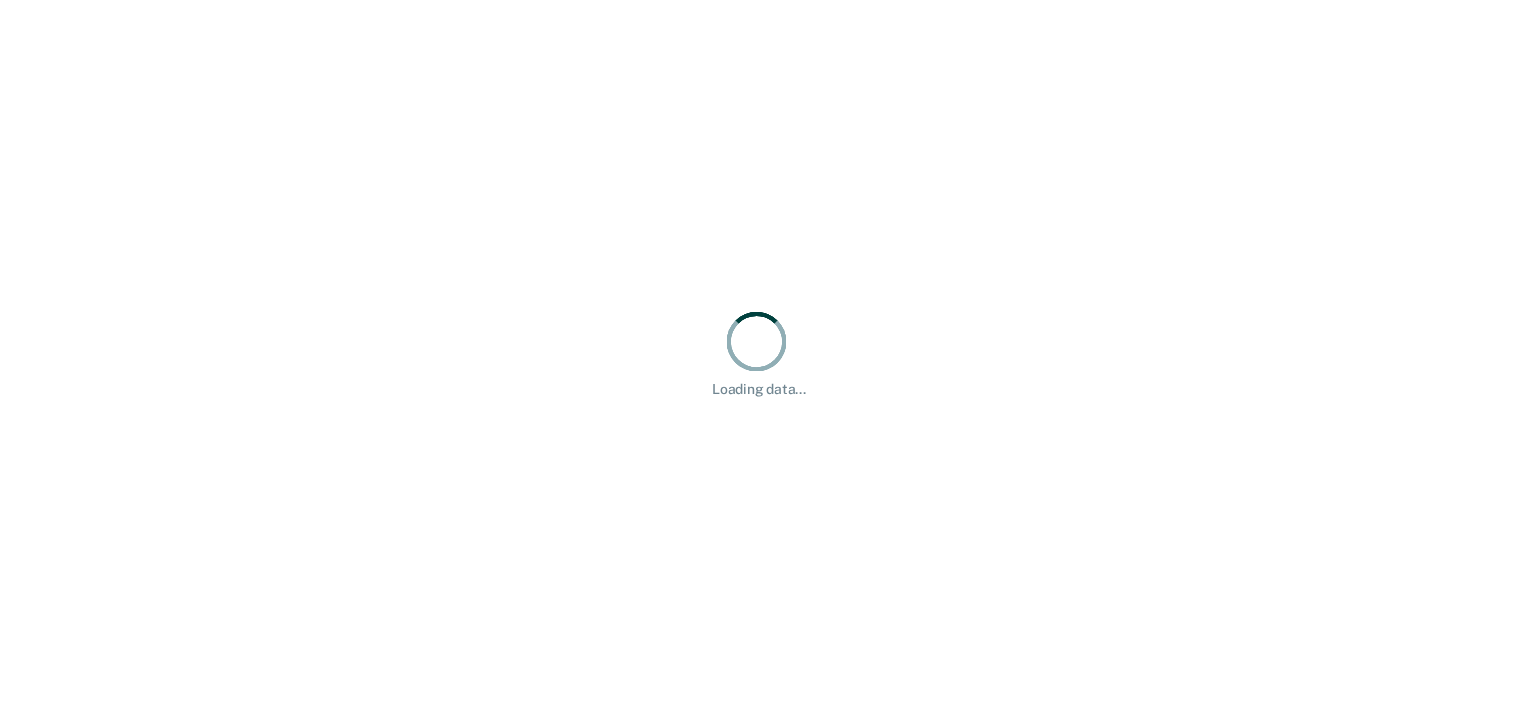 scroll, scrollTop: 0, scrollLeft: 0, axis: both 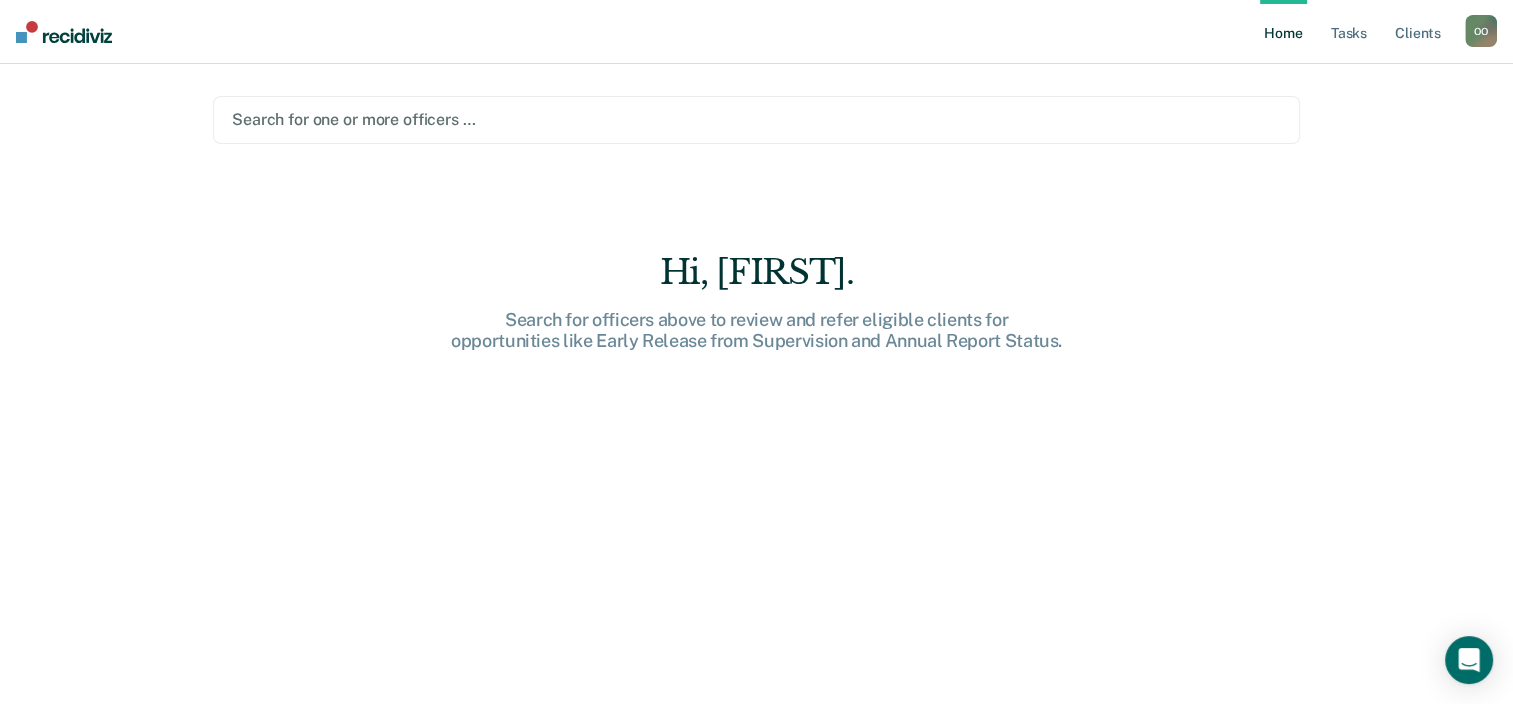 click at bounding box center (64, 32) 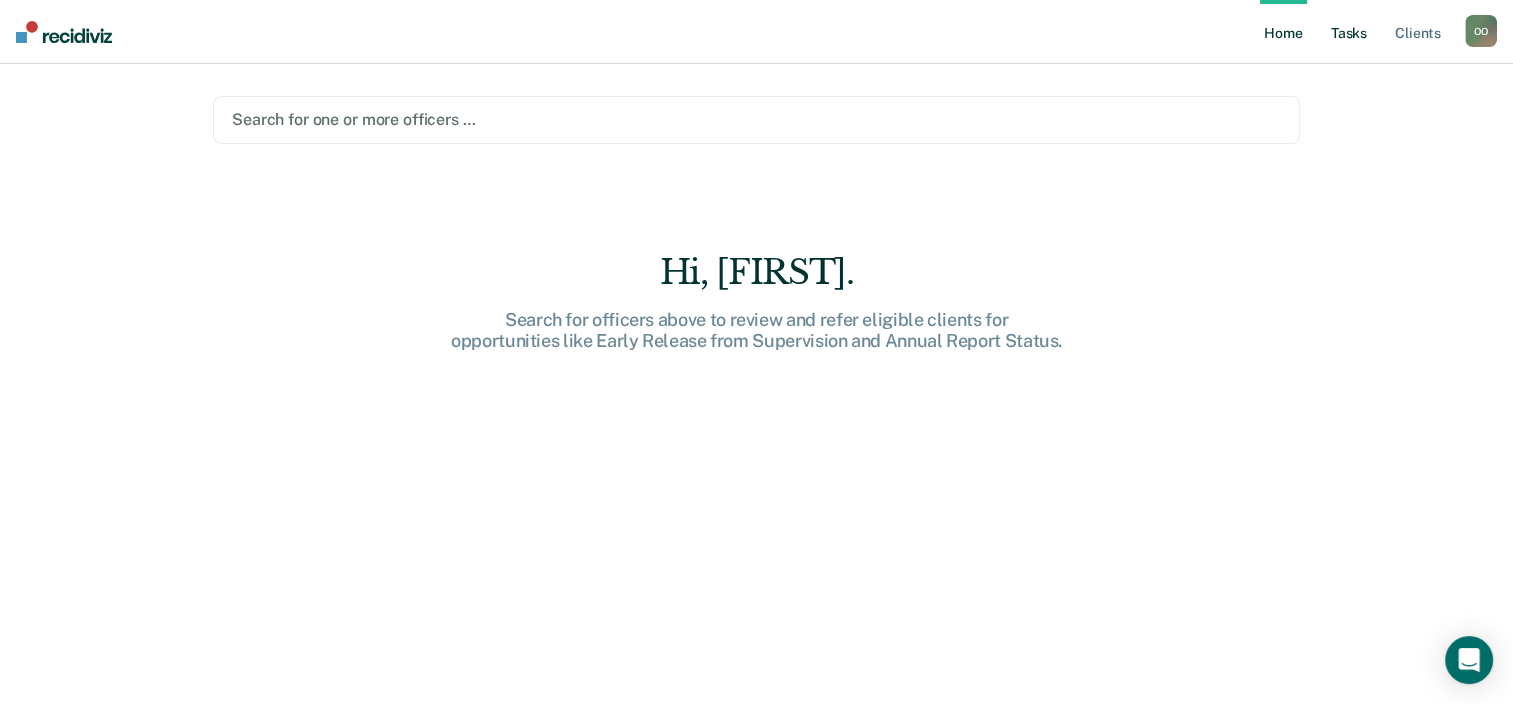 click on "Tasks" at bounding box center [1349, 32] 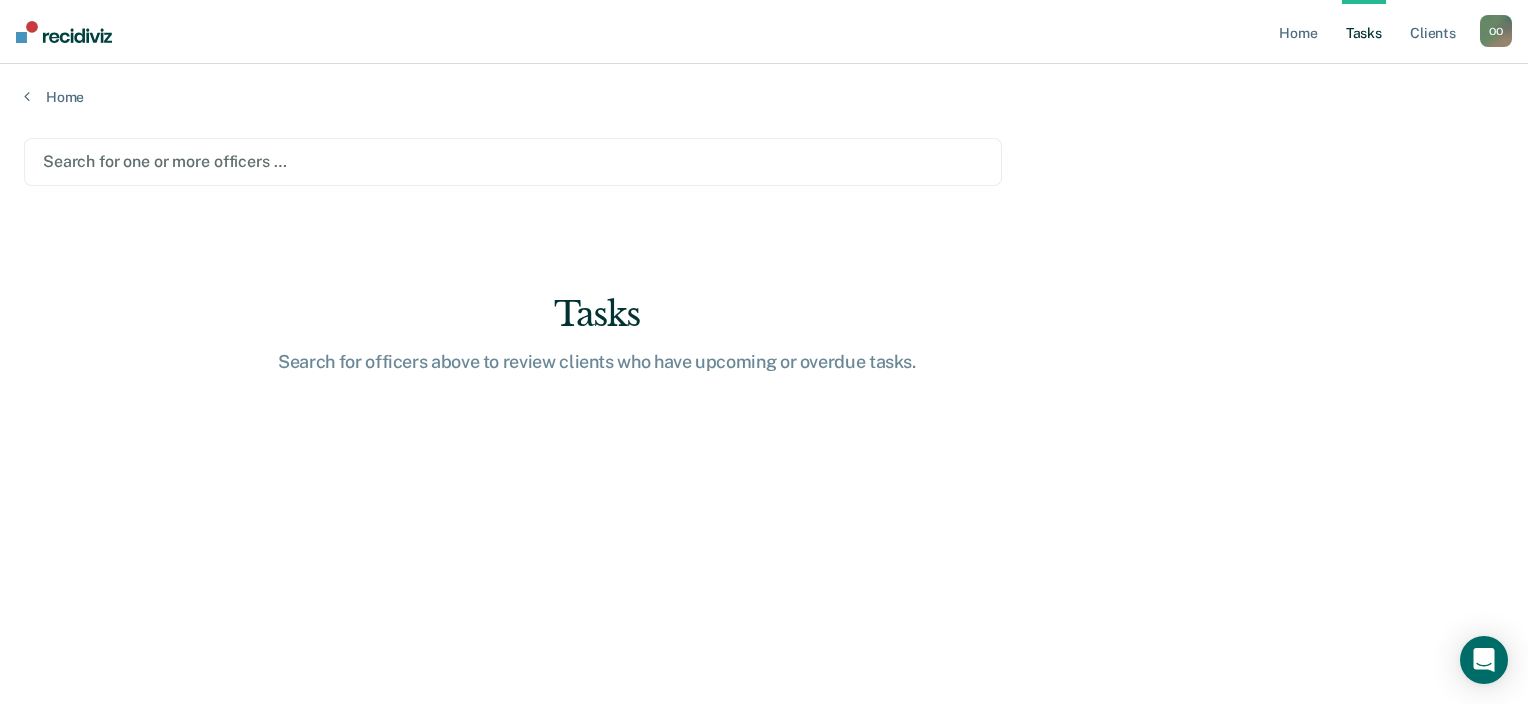click at bounding box center (513, 161) 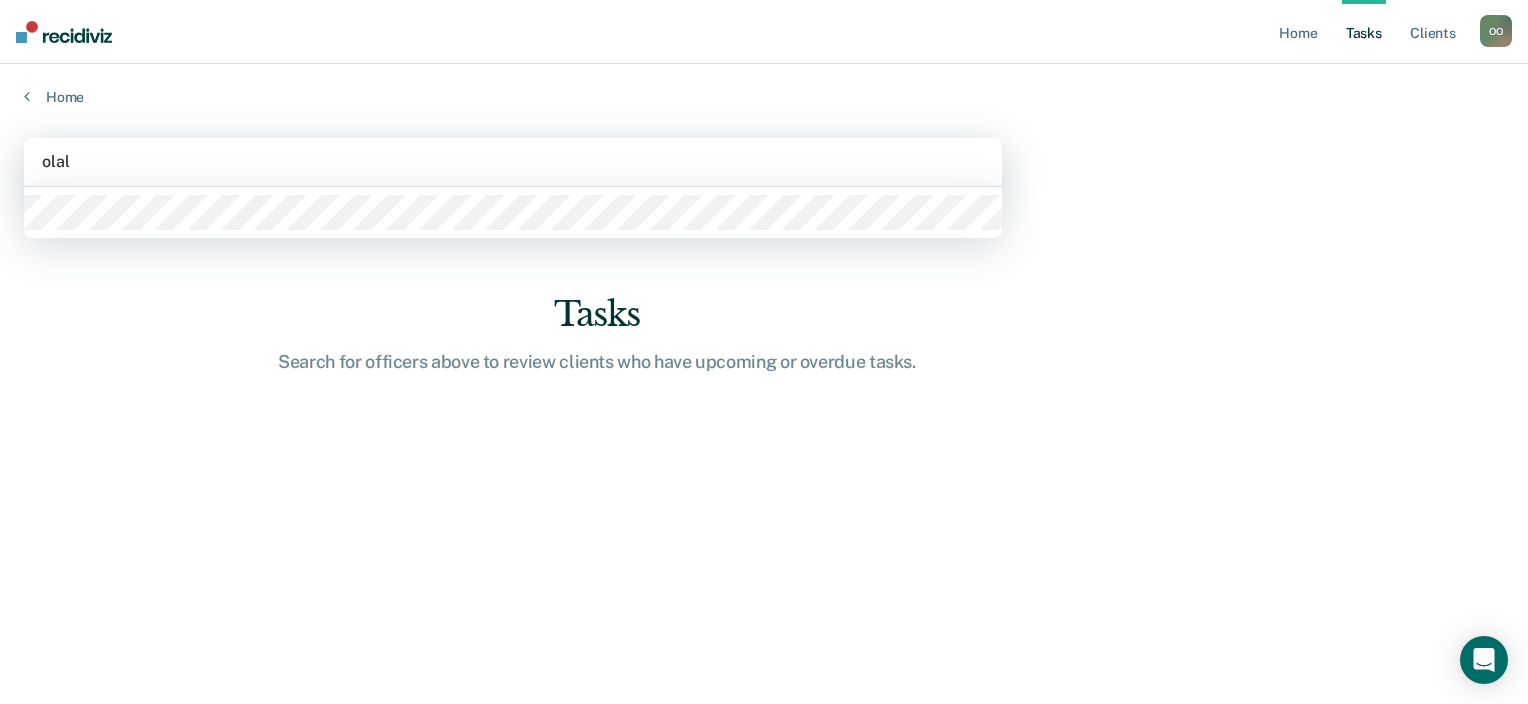 type on "olale" 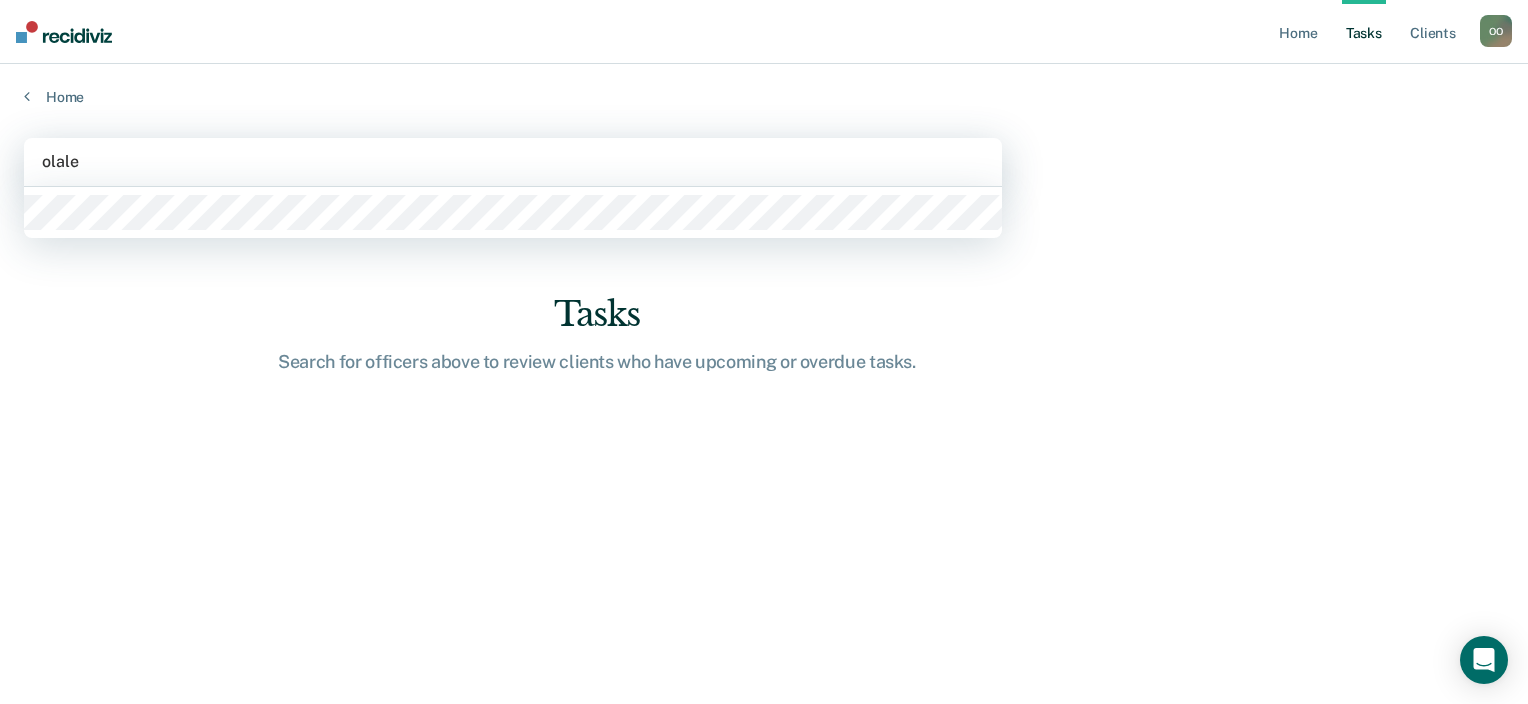 type 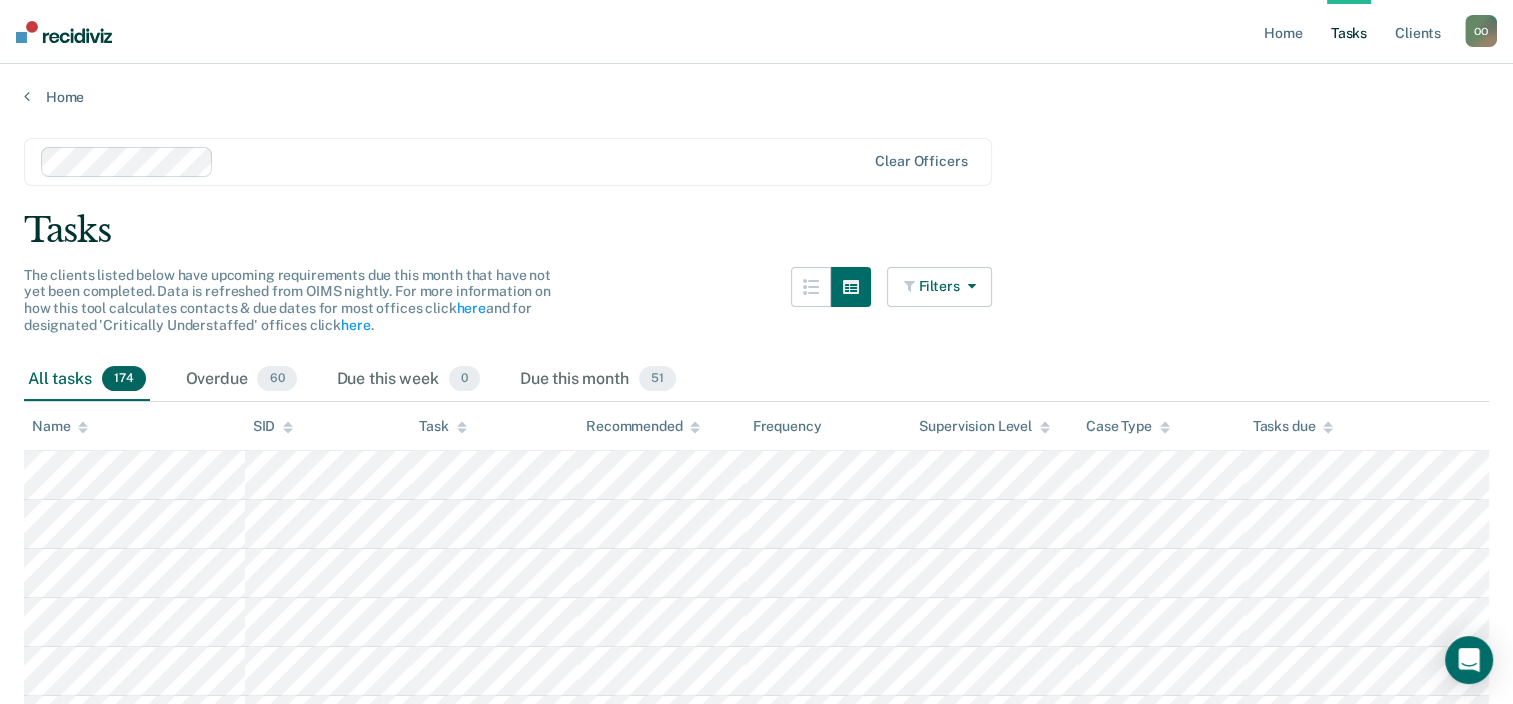 click at bounding box center [967, 286] 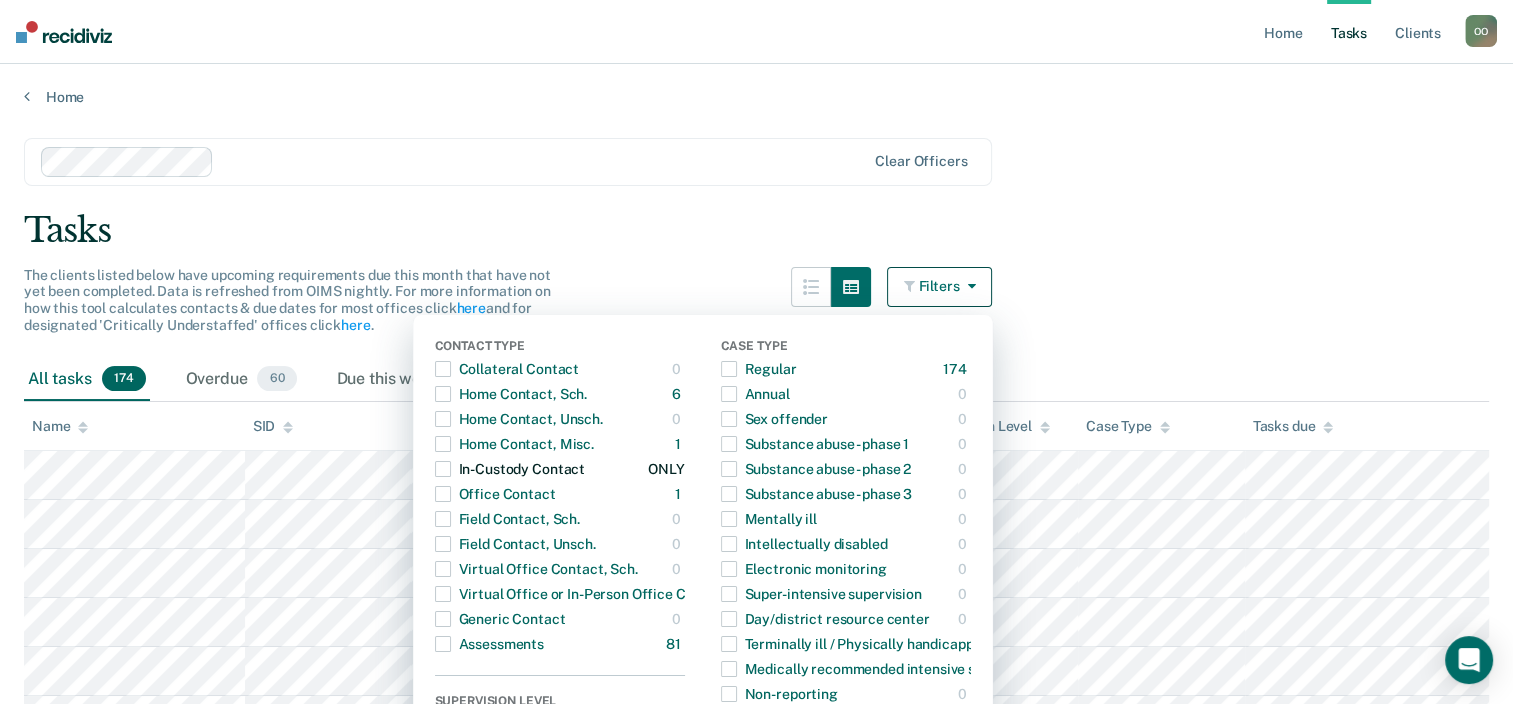 click on "In-Custody Contact" at bounding box center (510, 469) 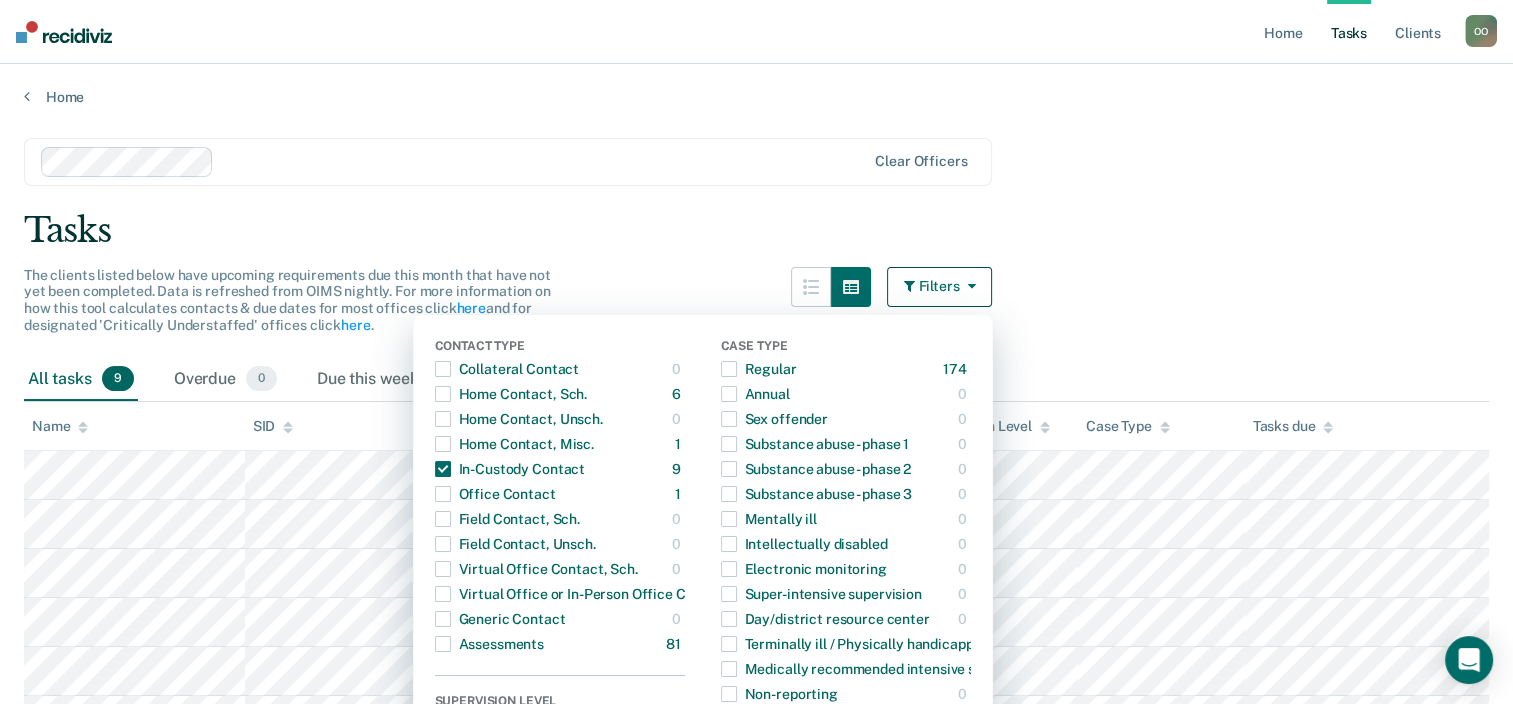 click on "Tasks" at bounding box center [756, 230] 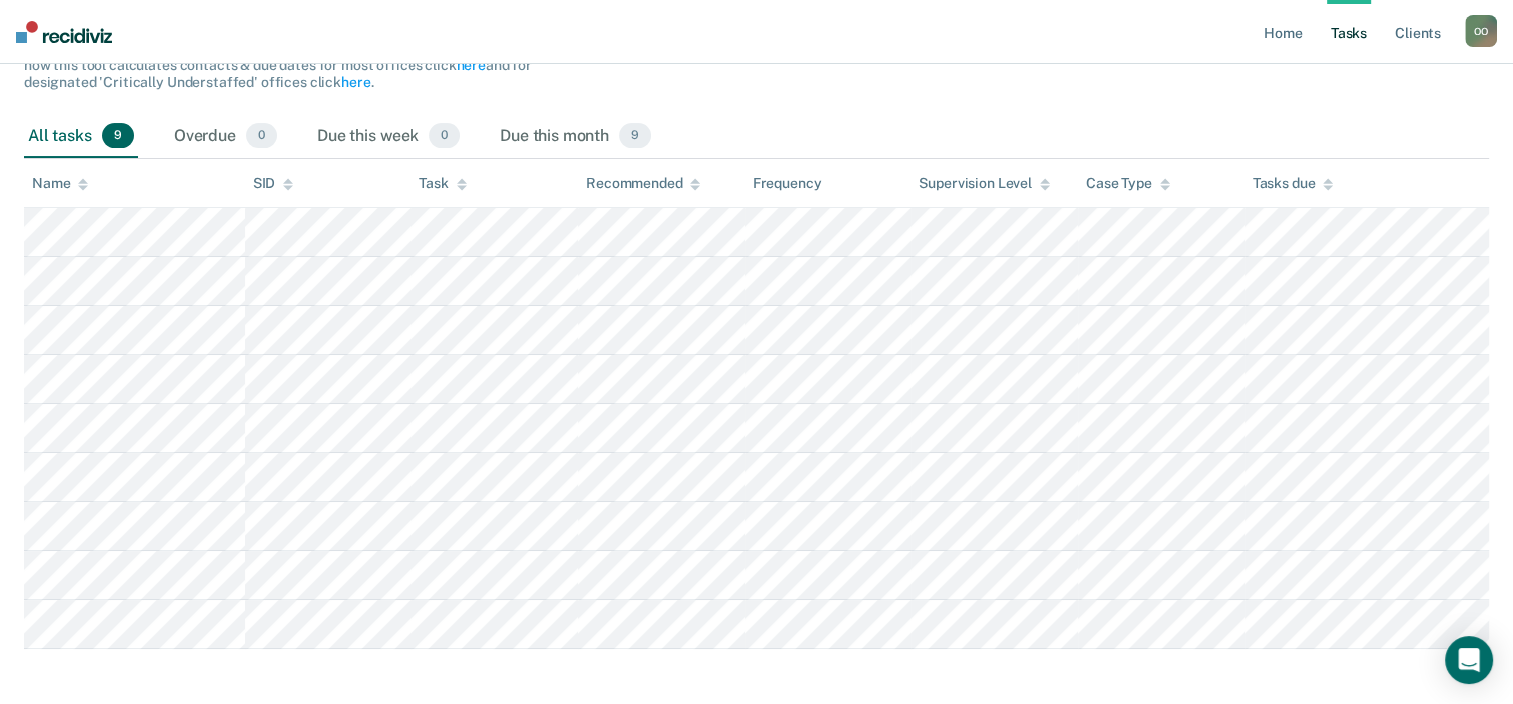 scroll, scrollTop: 267, scrollLeft: 0, axis: vertical 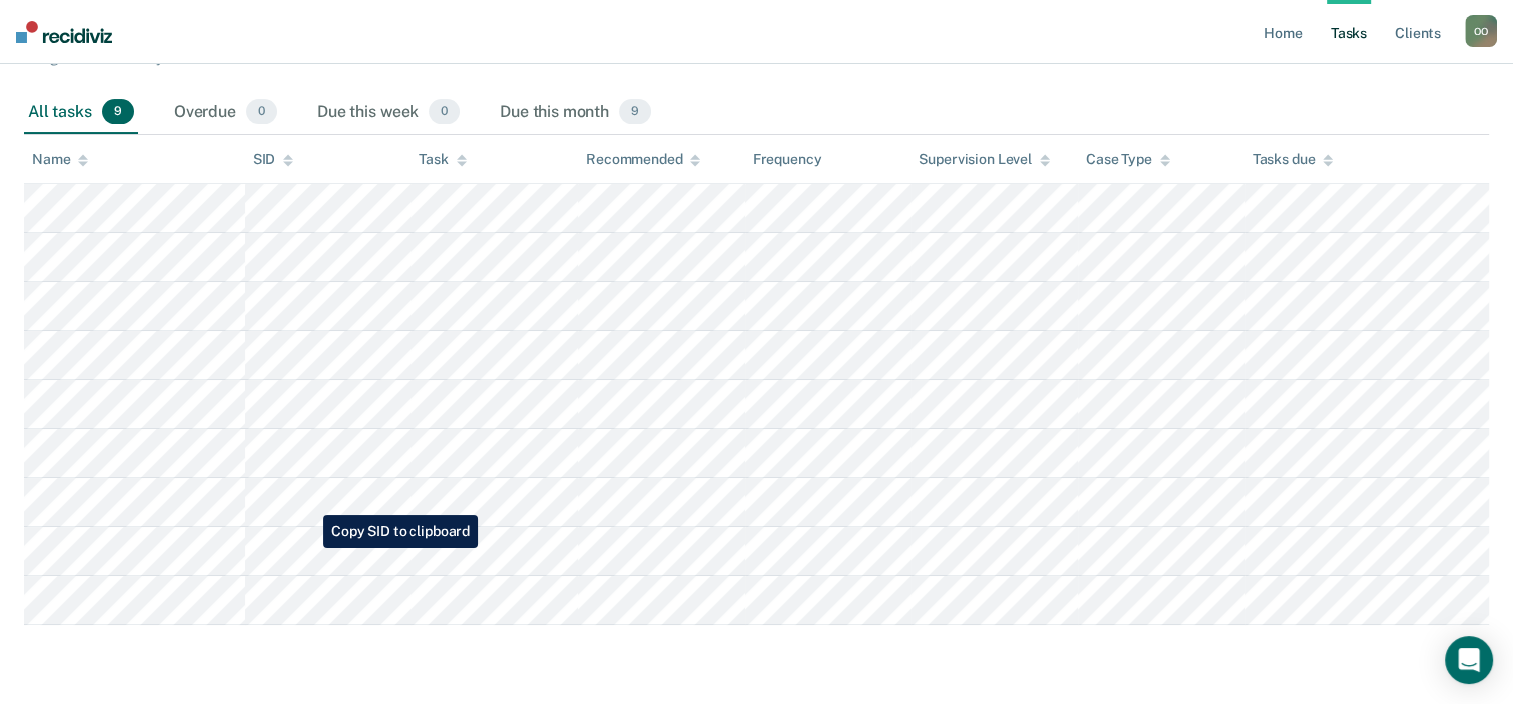 drag, startPoint x: 310, startPoint y: 448, endPoint x: 397, endPoint y: 663, distance: 231.93533 